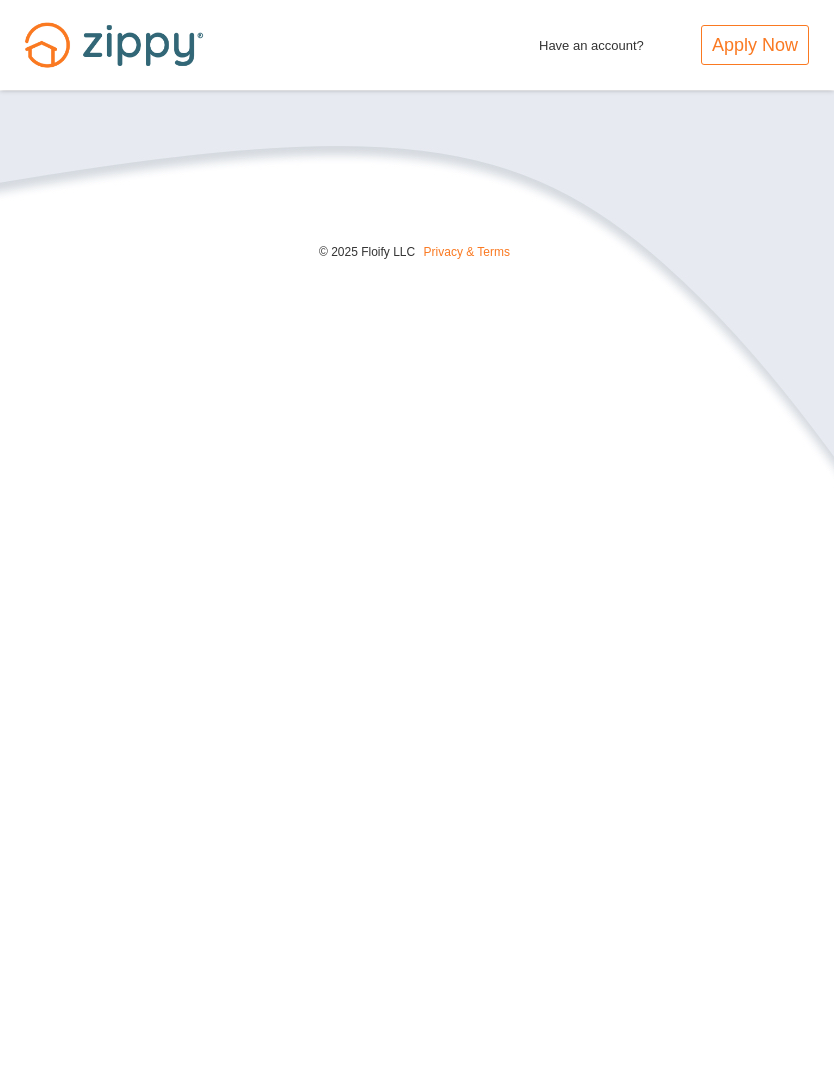 scroll, scrollTop: 0, scrollLeft: 0, axis: both 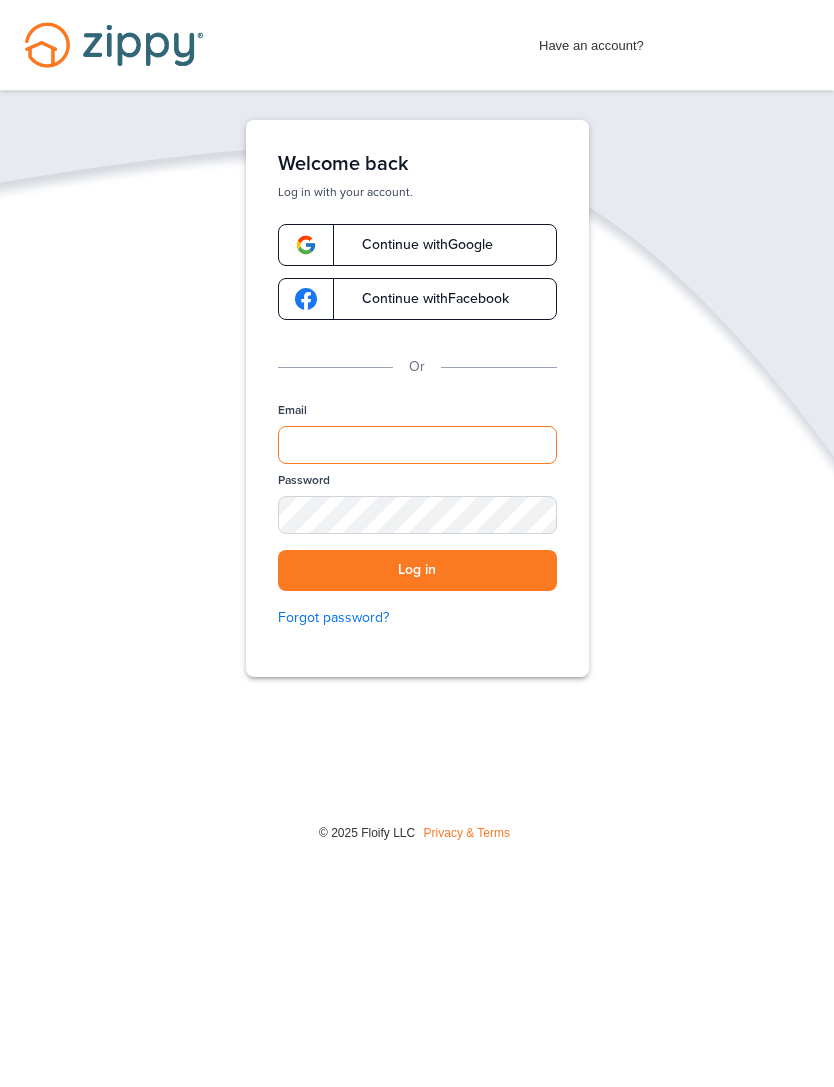 click on "Email" at bounding box center (417, 445) 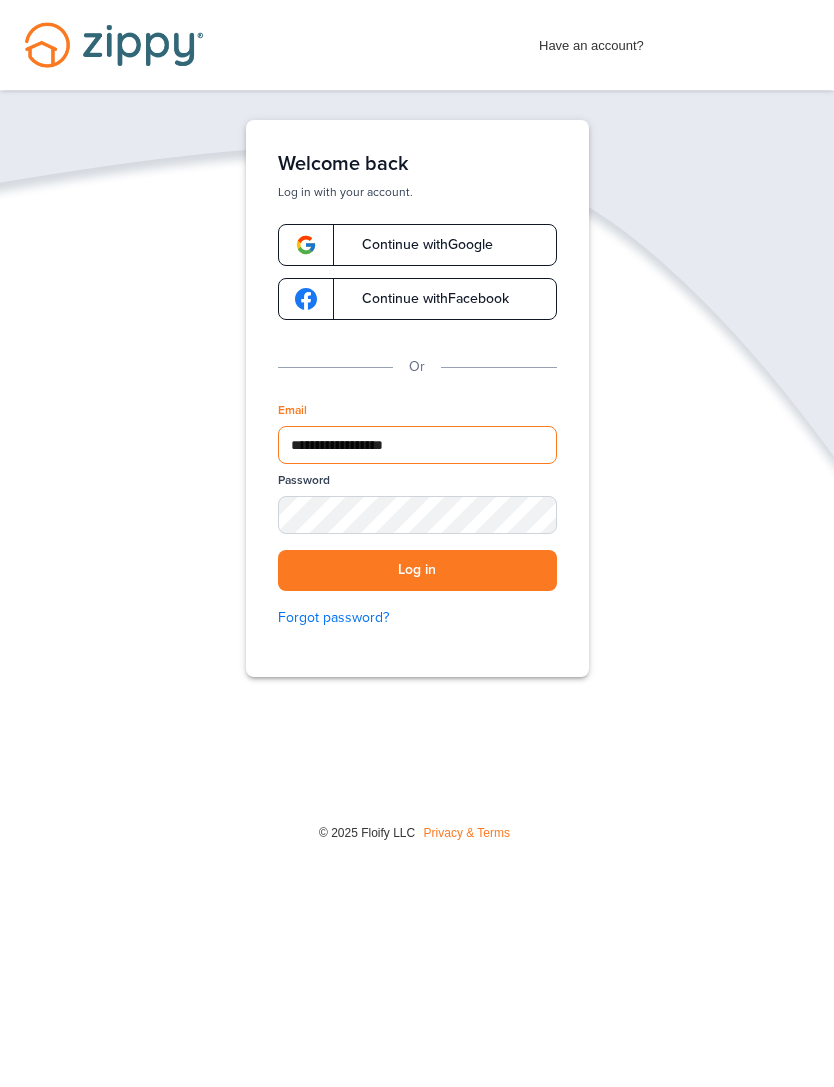 type on "**********" 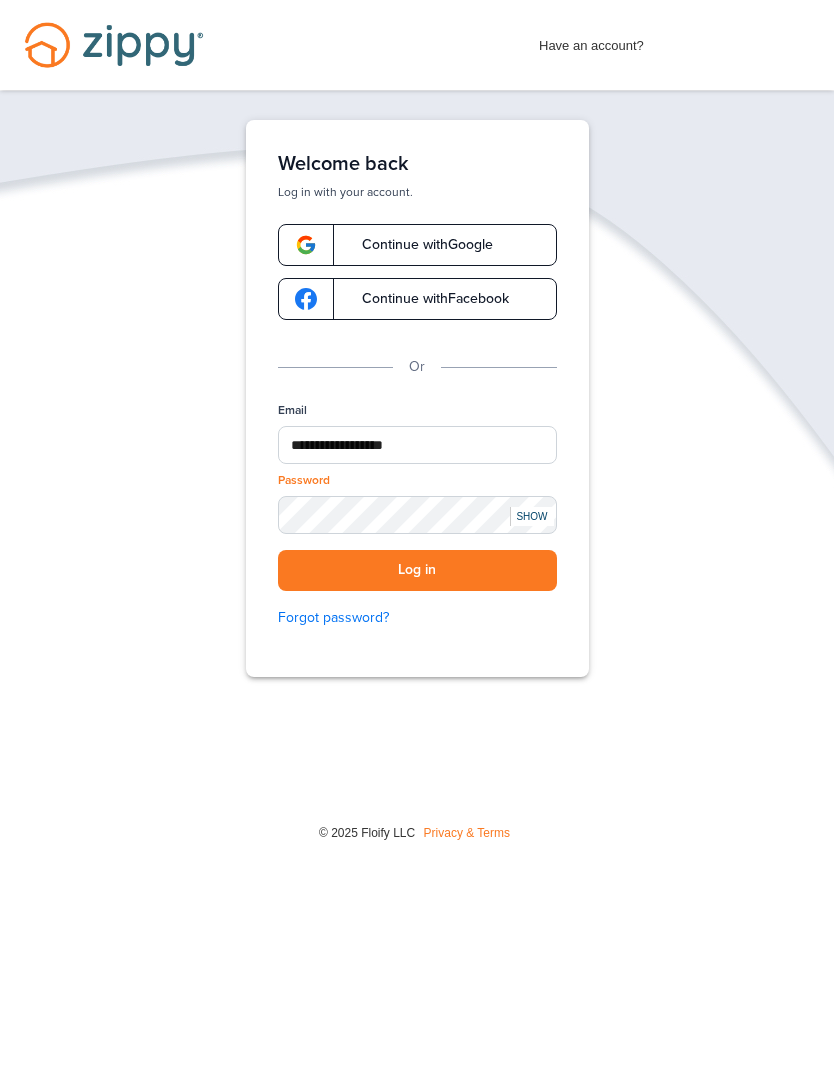 click on "Log in" at bounding box center (417, 570) 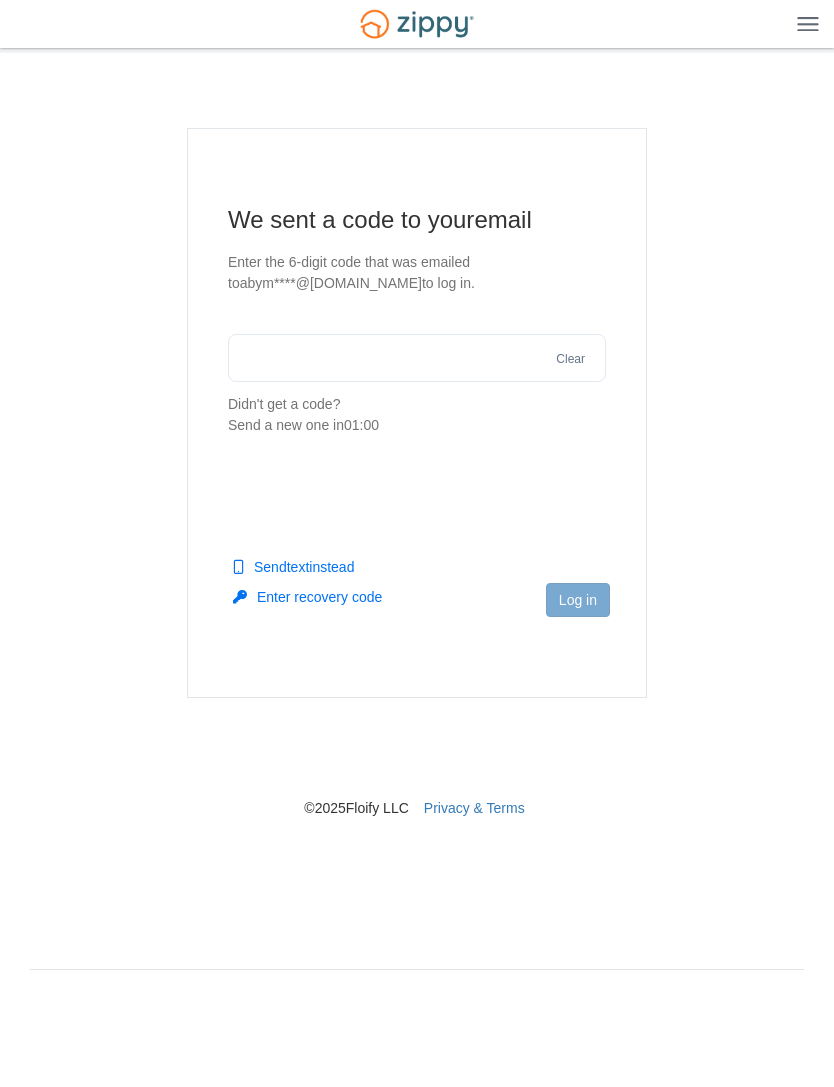 scroll, scrollTop: 0, scrollLeft: 0, axis: both 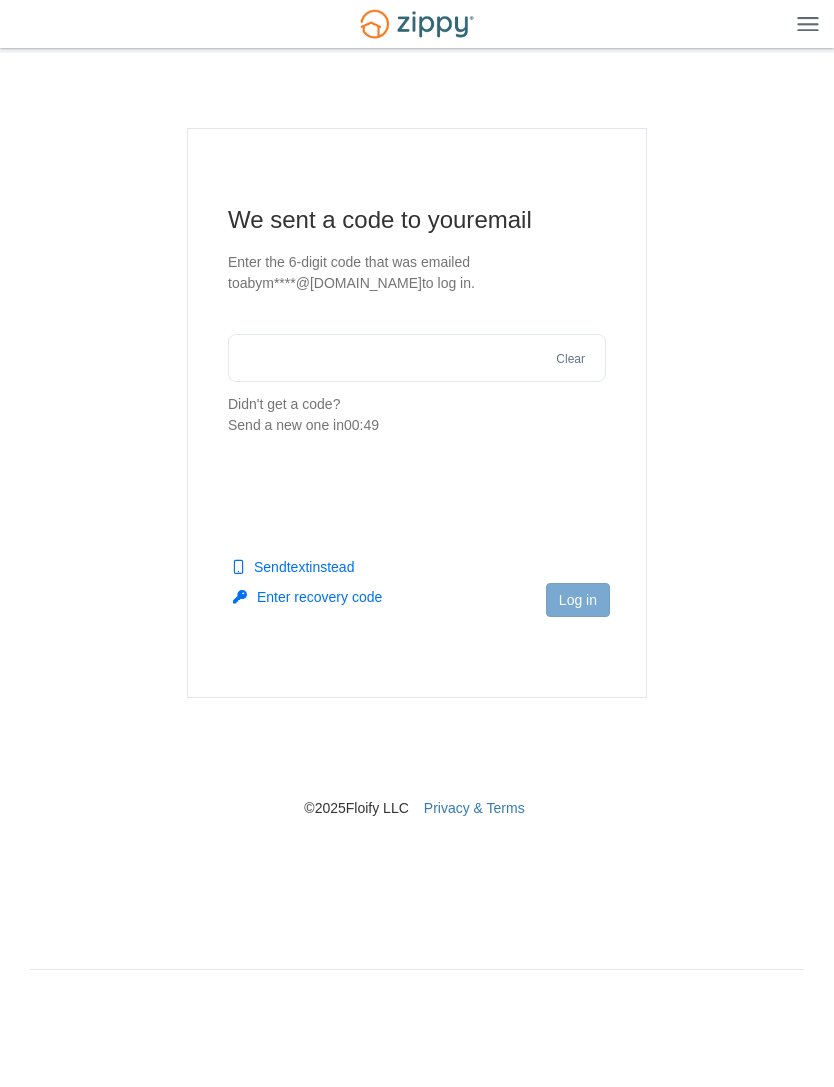 click on "Send  text  instead" at bounding box center [293, 567] 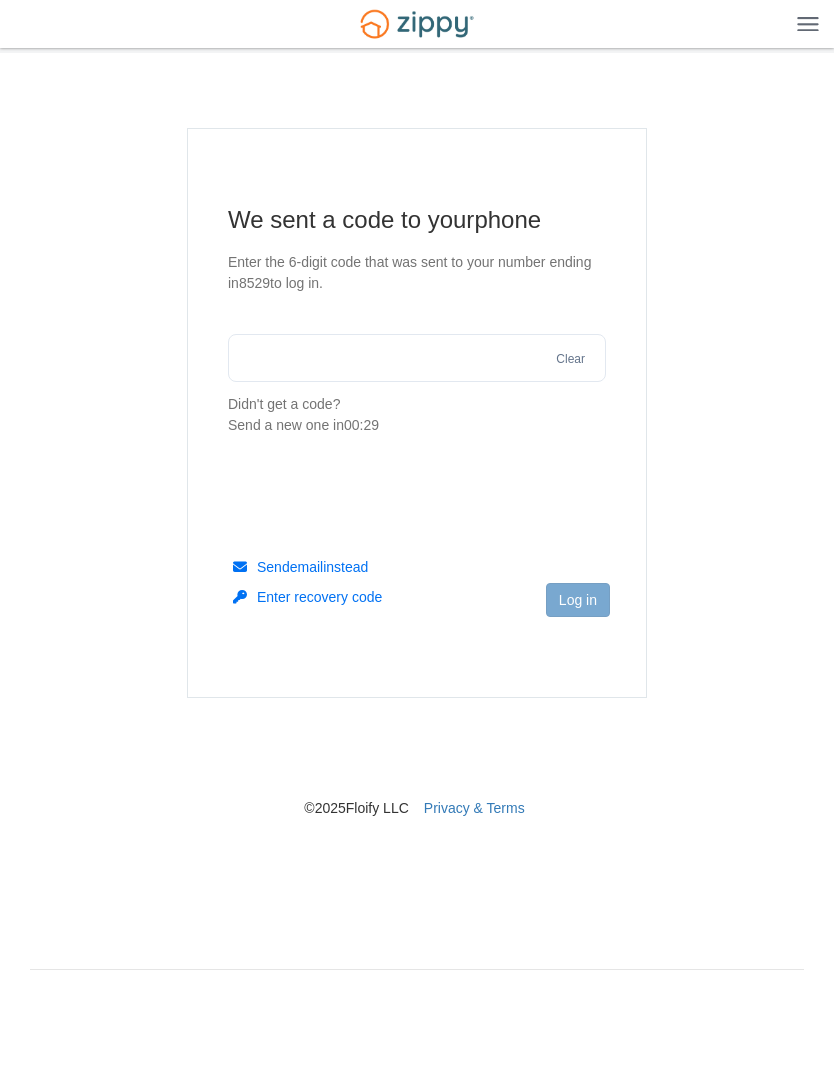 click at bounding box center (417, 358) 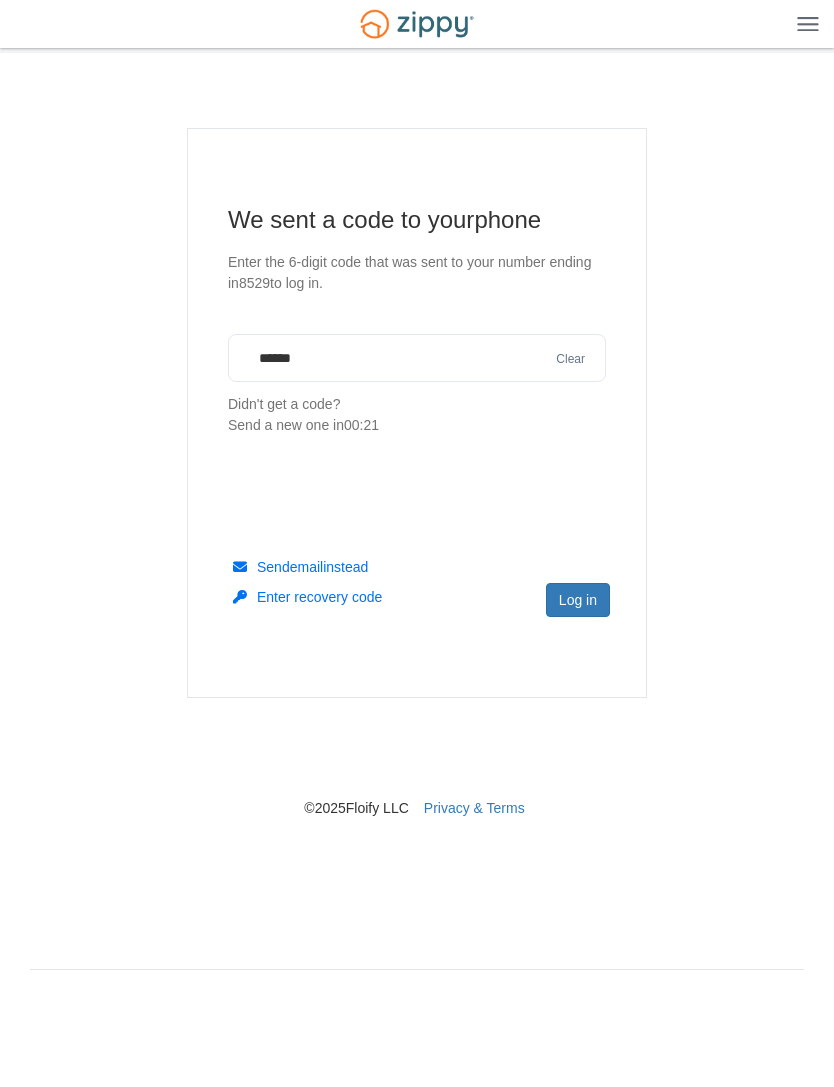 type on "******" 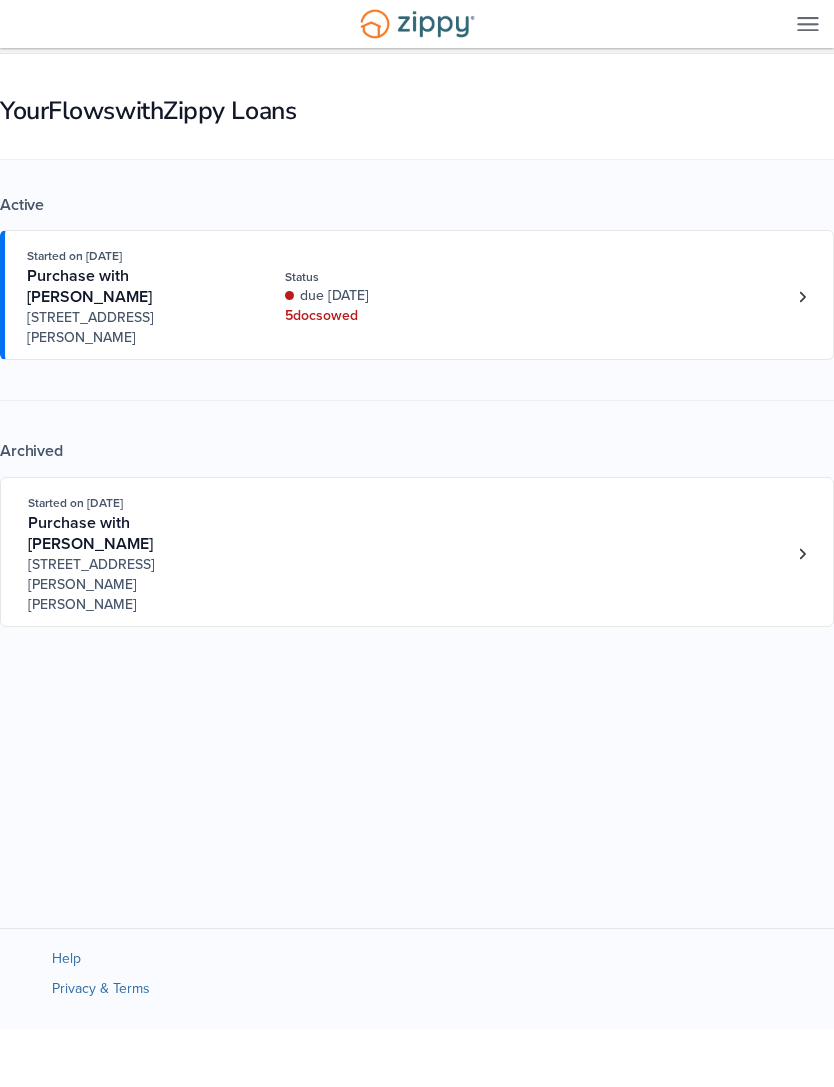 scroll, scrollTop: 0, scrollLeft: 0, axis: both 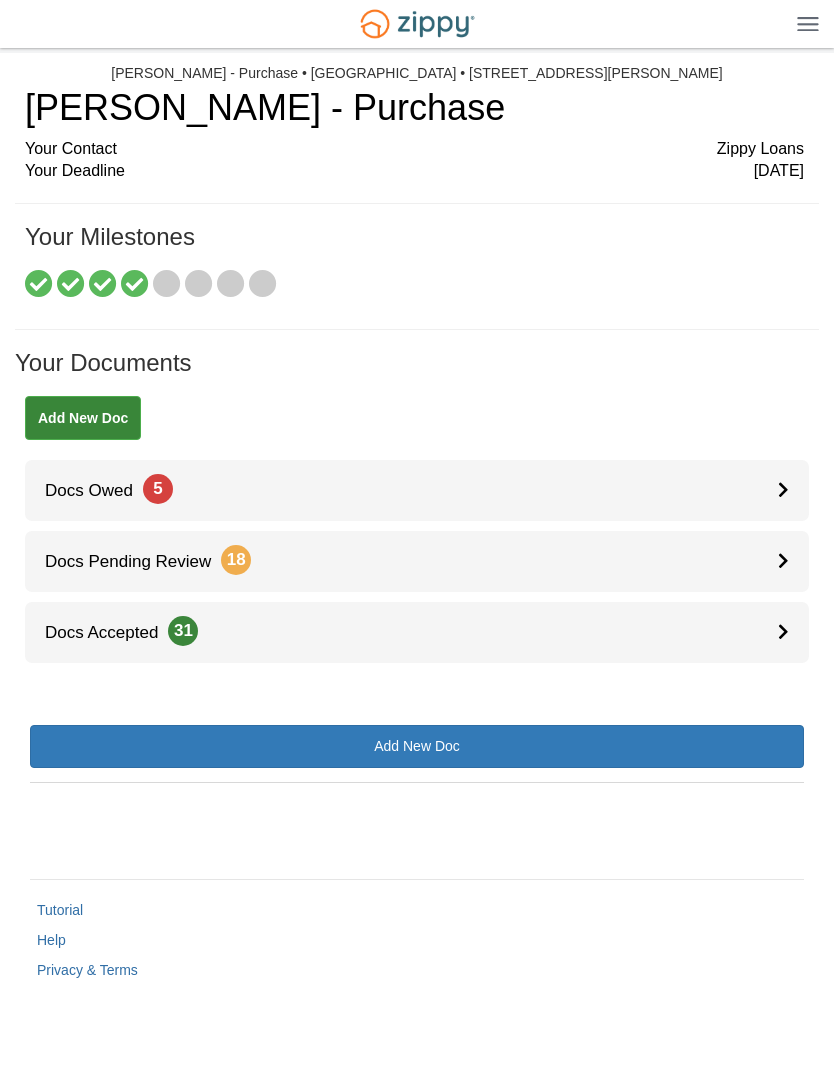 click on "Docs Owed 5" at bounding box center (417, 490) 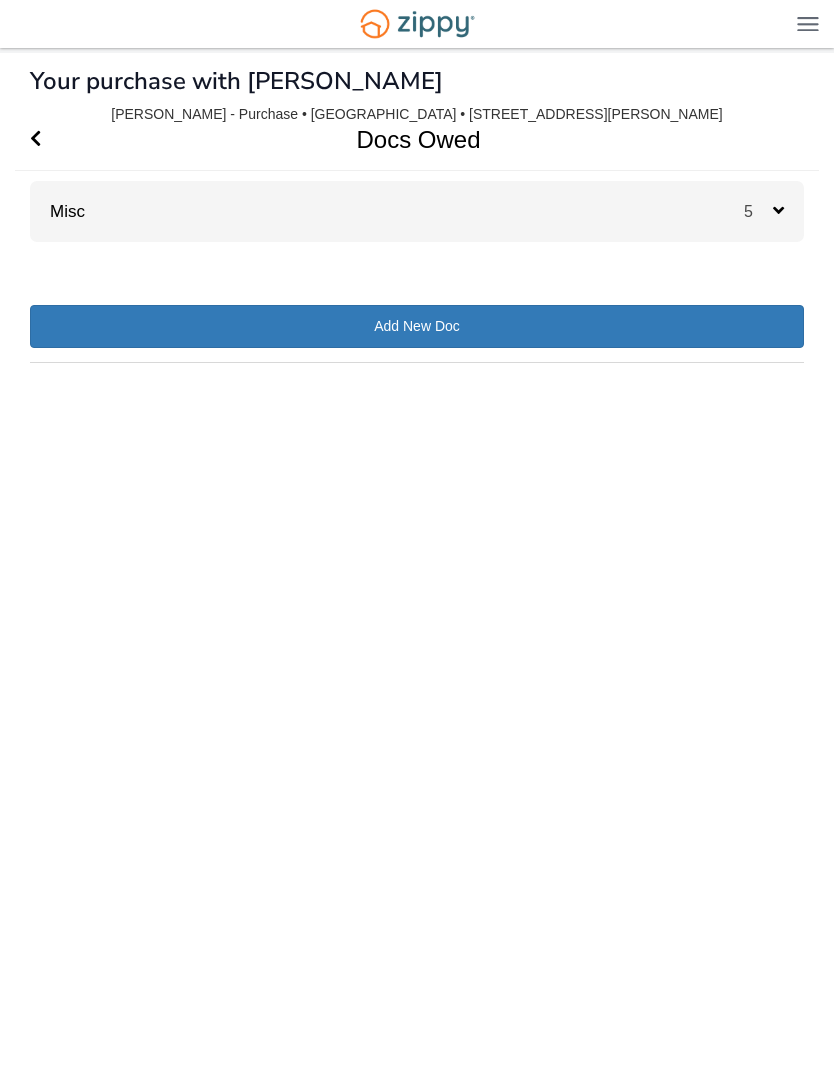 scroll, scrollTop: 0, scrollLeft: 0, axis: both 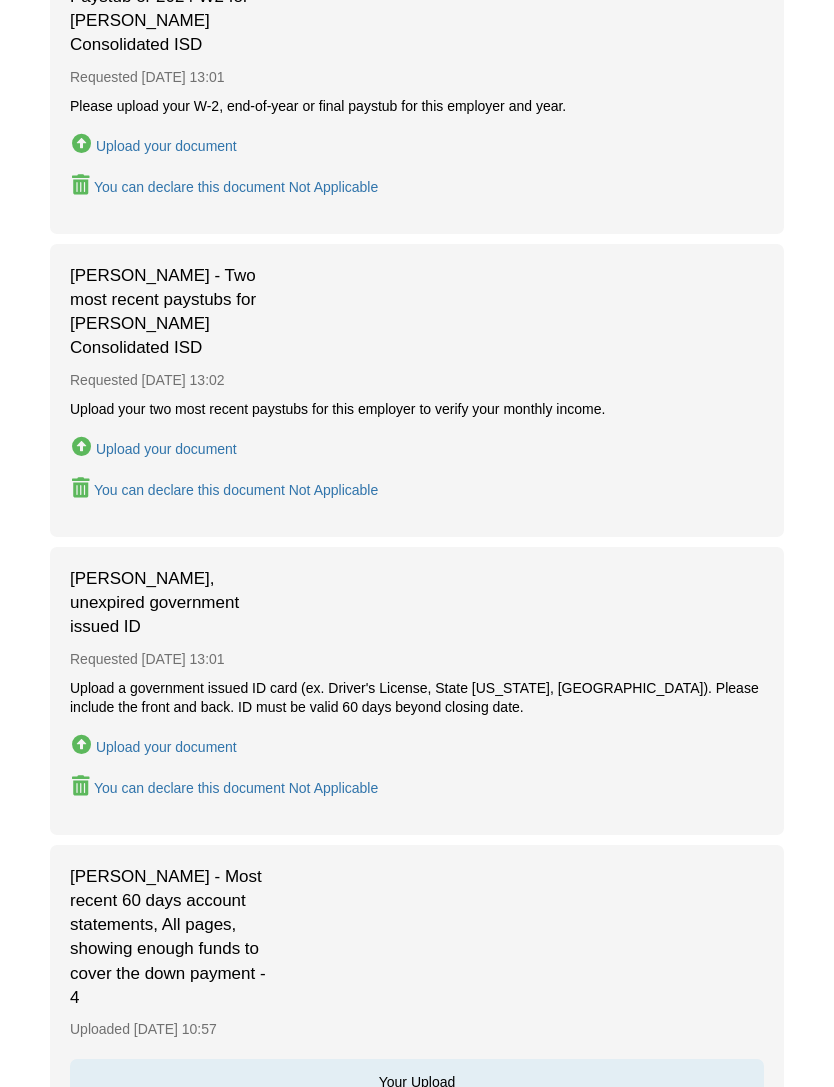 click on "Upload your document" at bounding box center (166, 747) 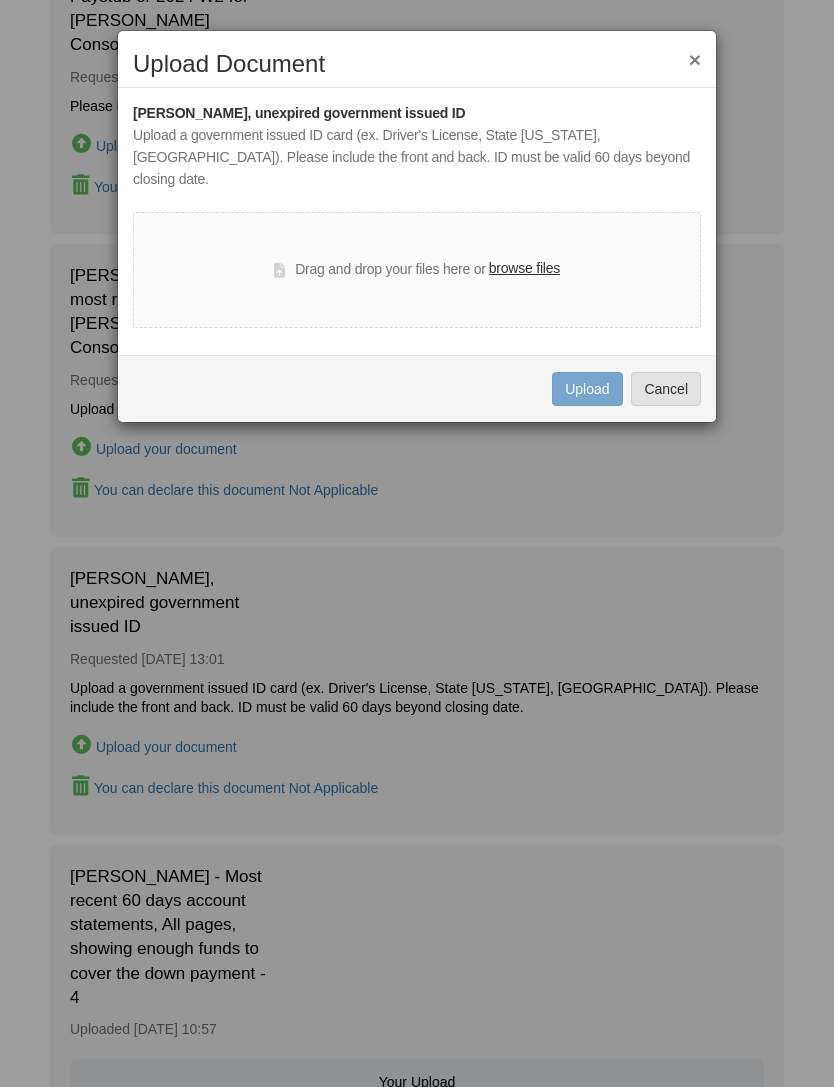click on "browse files" at bounding box center [524, 269] 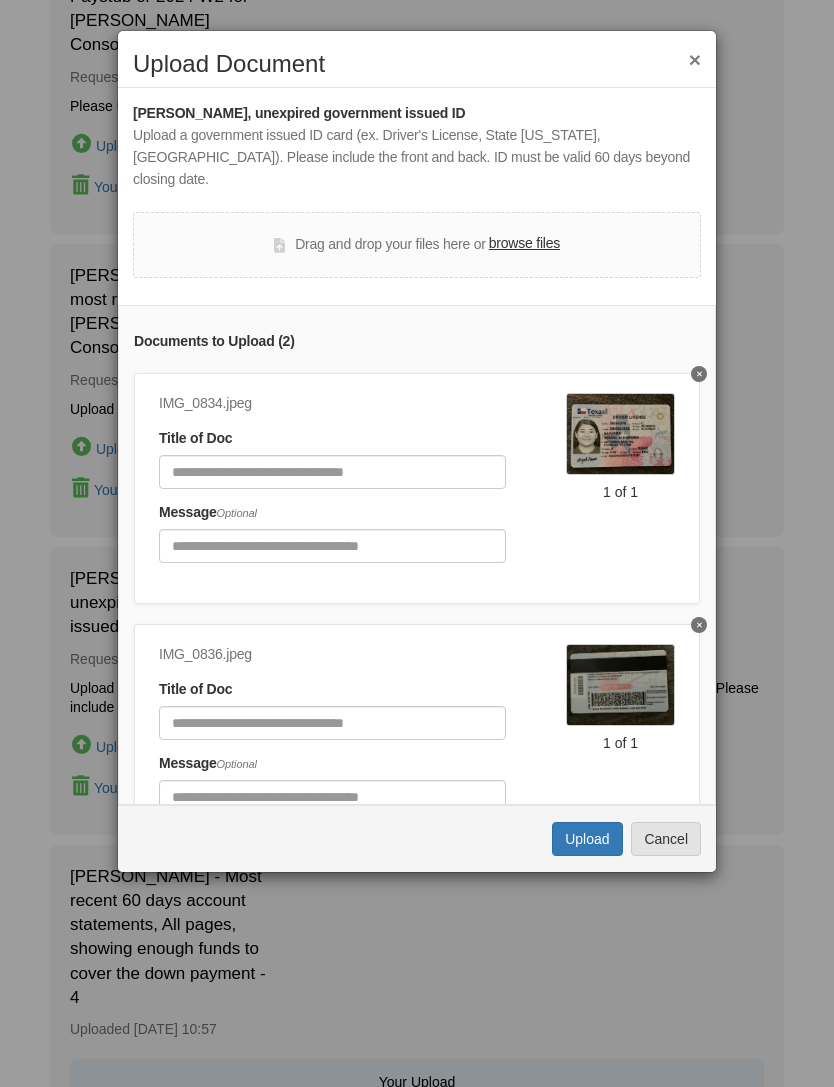 scroll, scrollTop: 0, scrollLeft: 0, axis: both 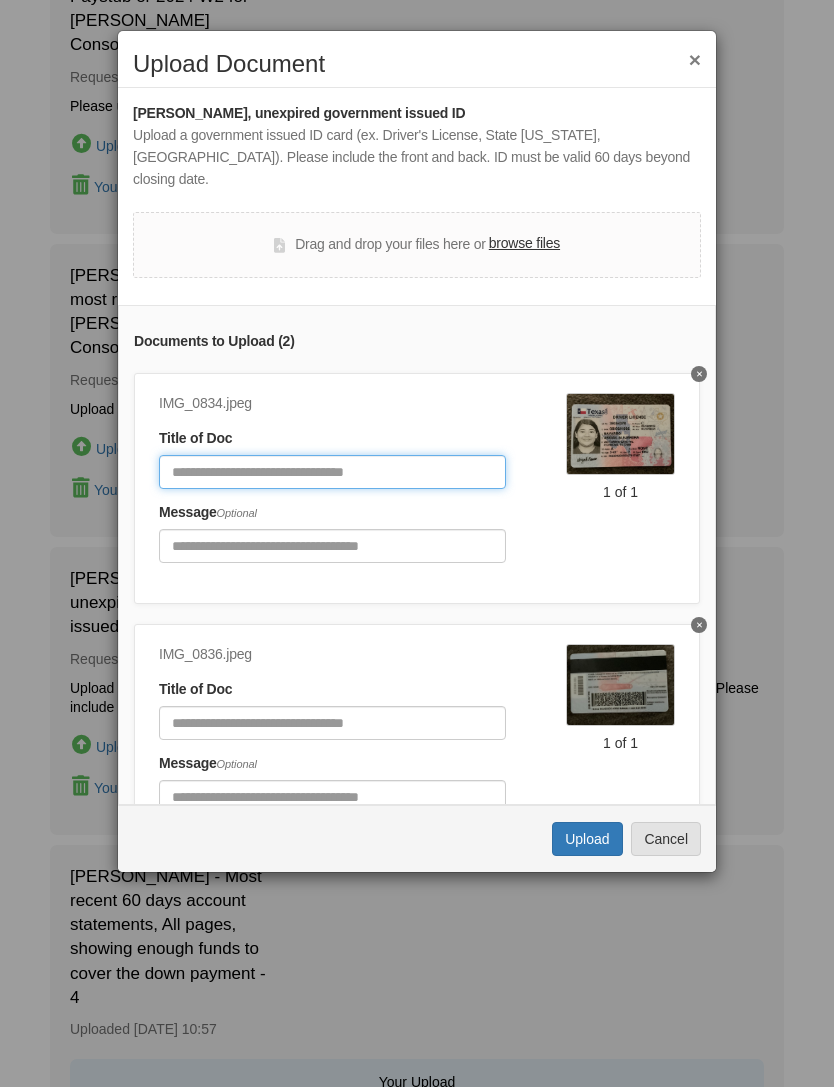 click 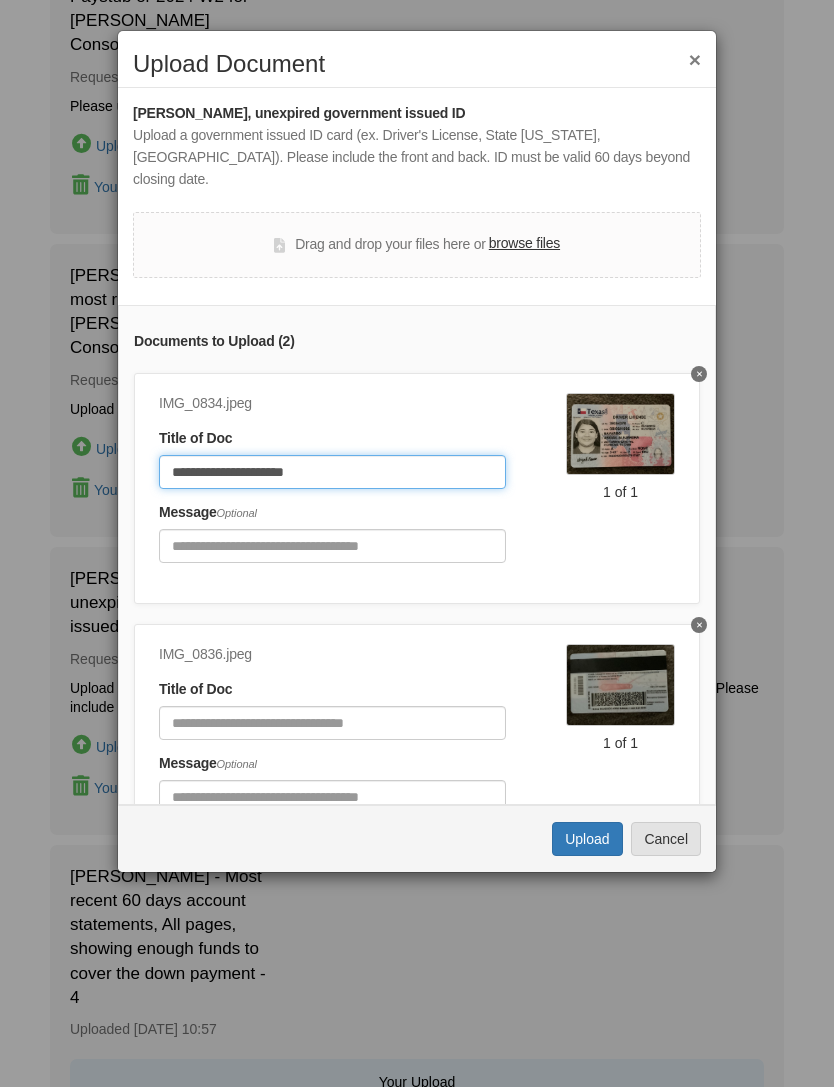 type on "**********" 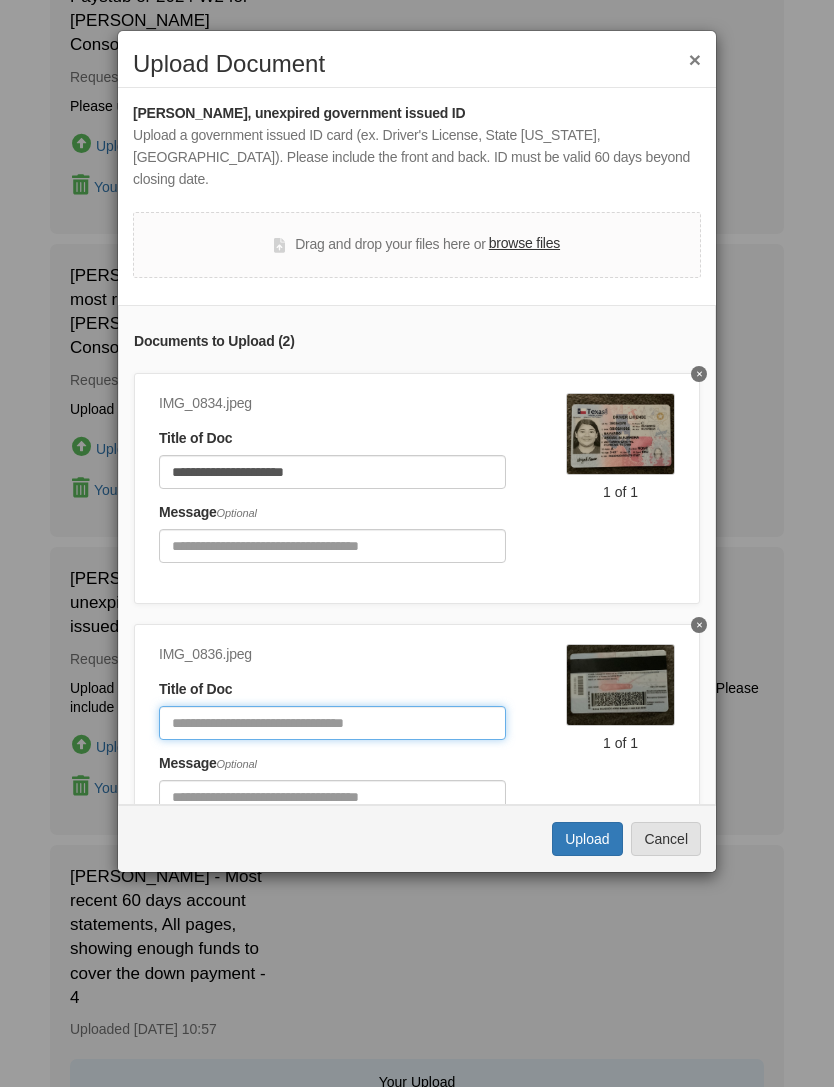click 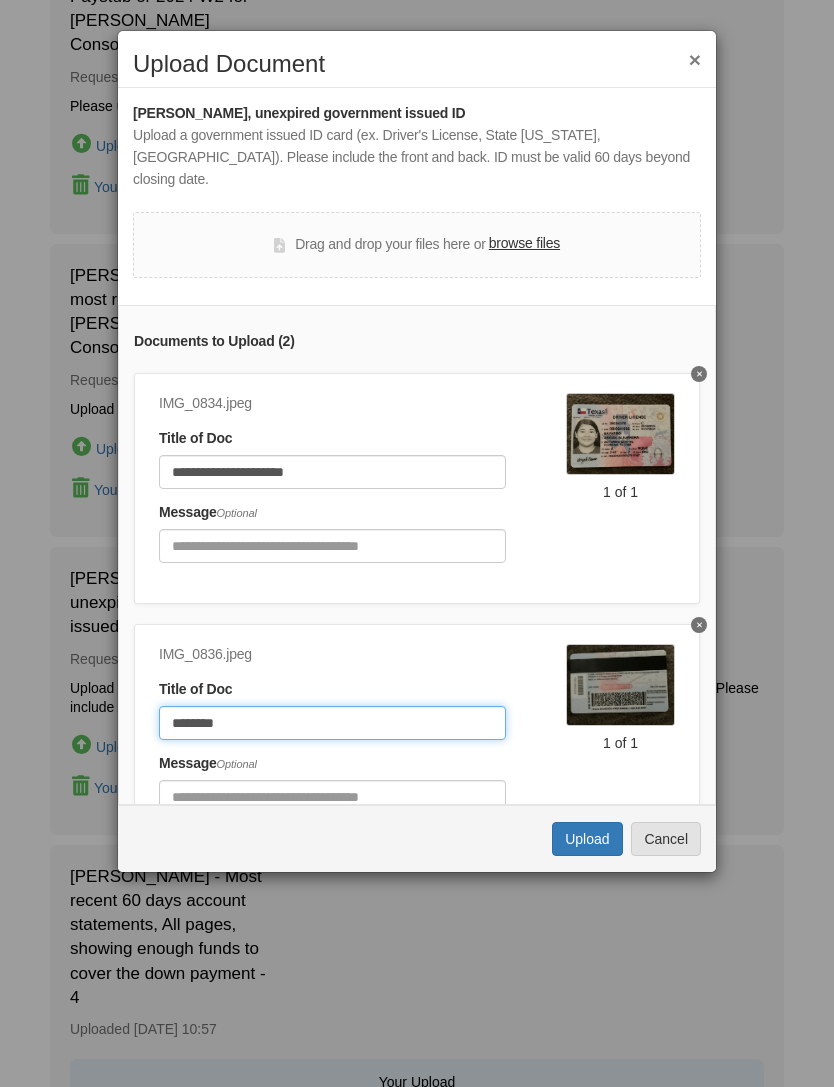 click on "*******" 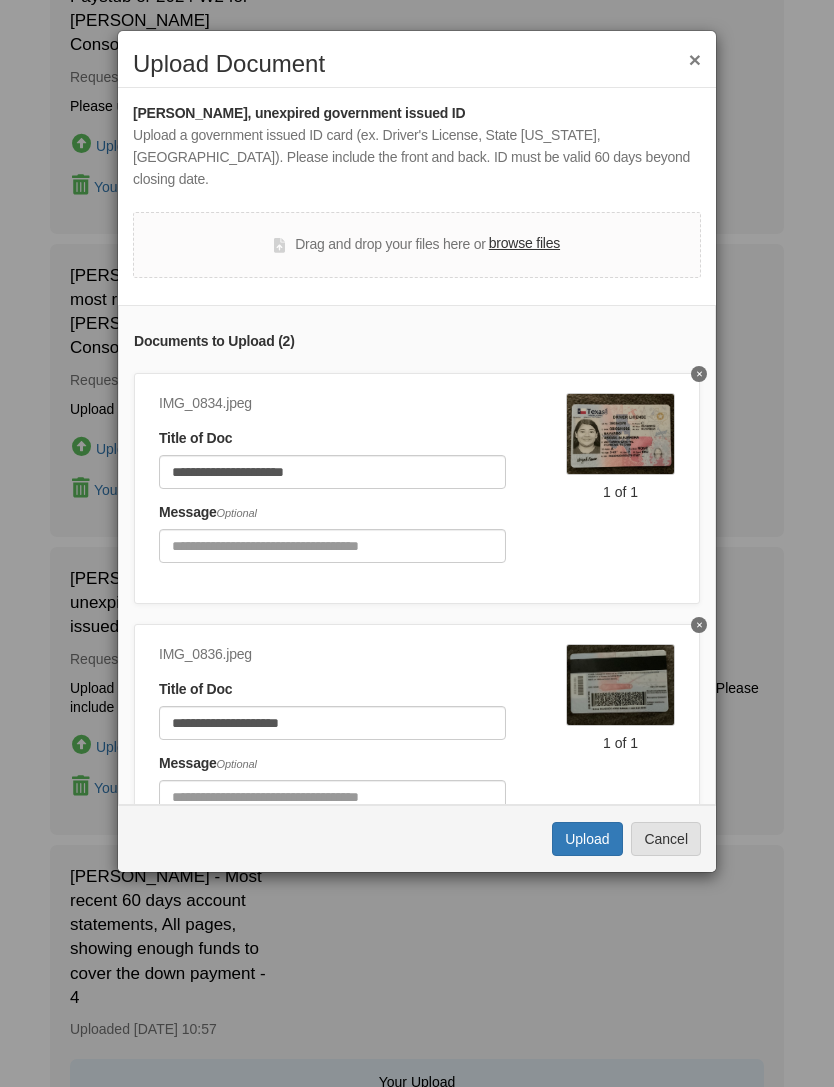 scroll, scrollTop: 0, scrollLeft: 0, axis: both 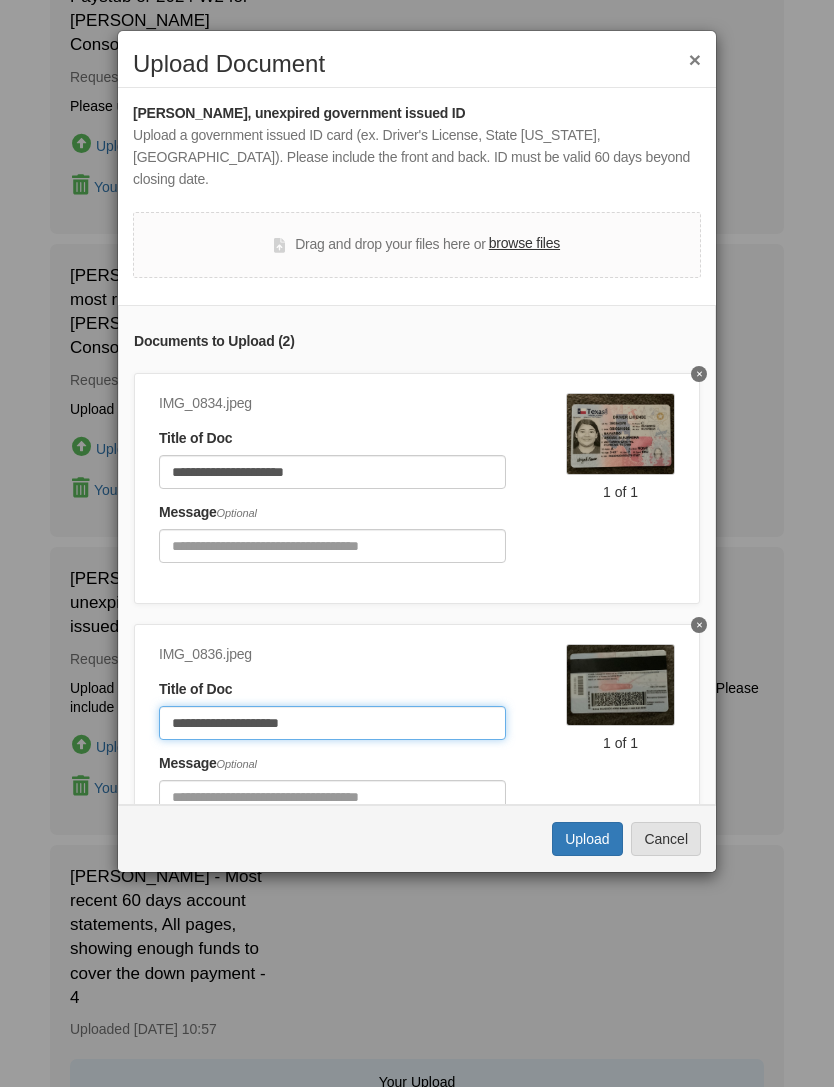 type on "**********" 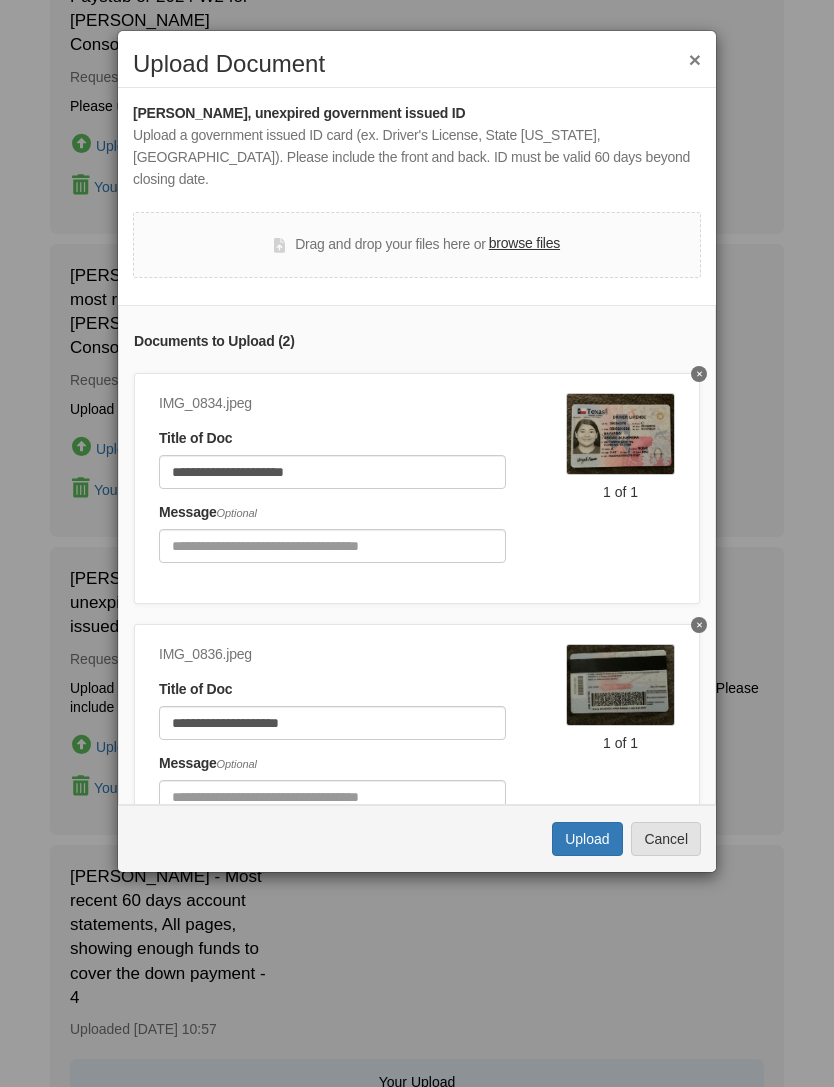 click on "Upload" at bounding box center [587, 839] 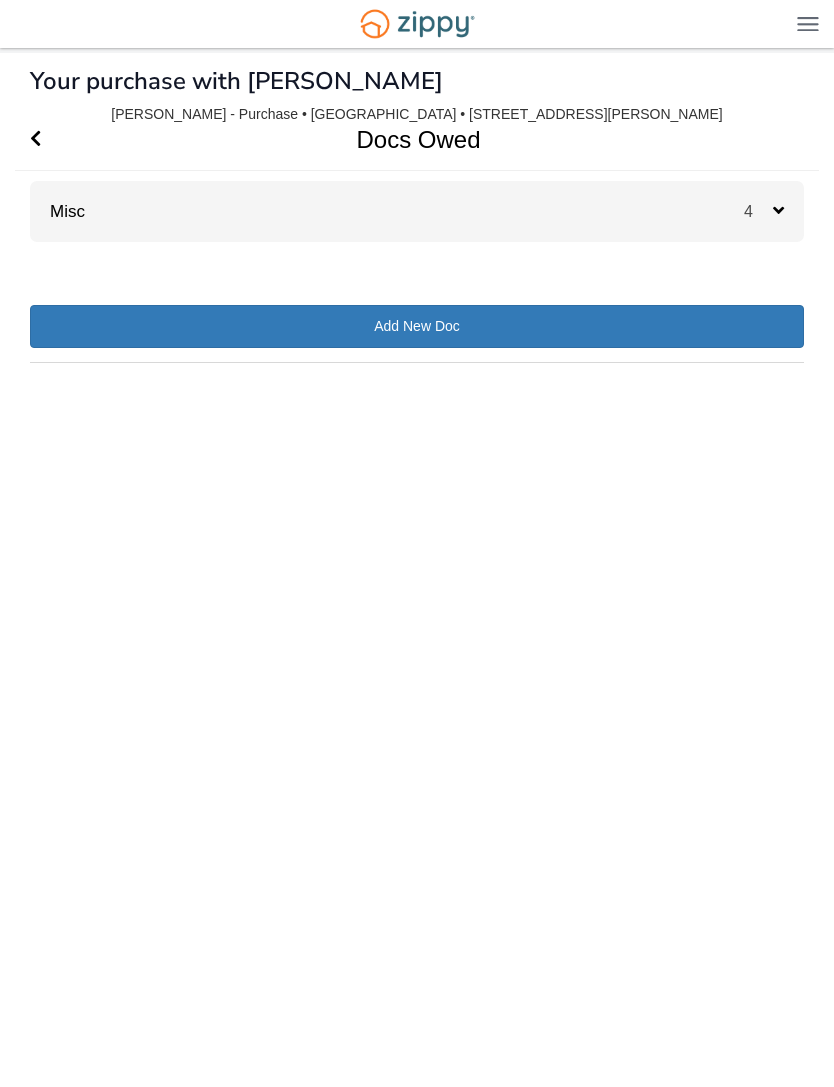 scroll, scrollTop: 0, scrollLeft: 0, axis: both 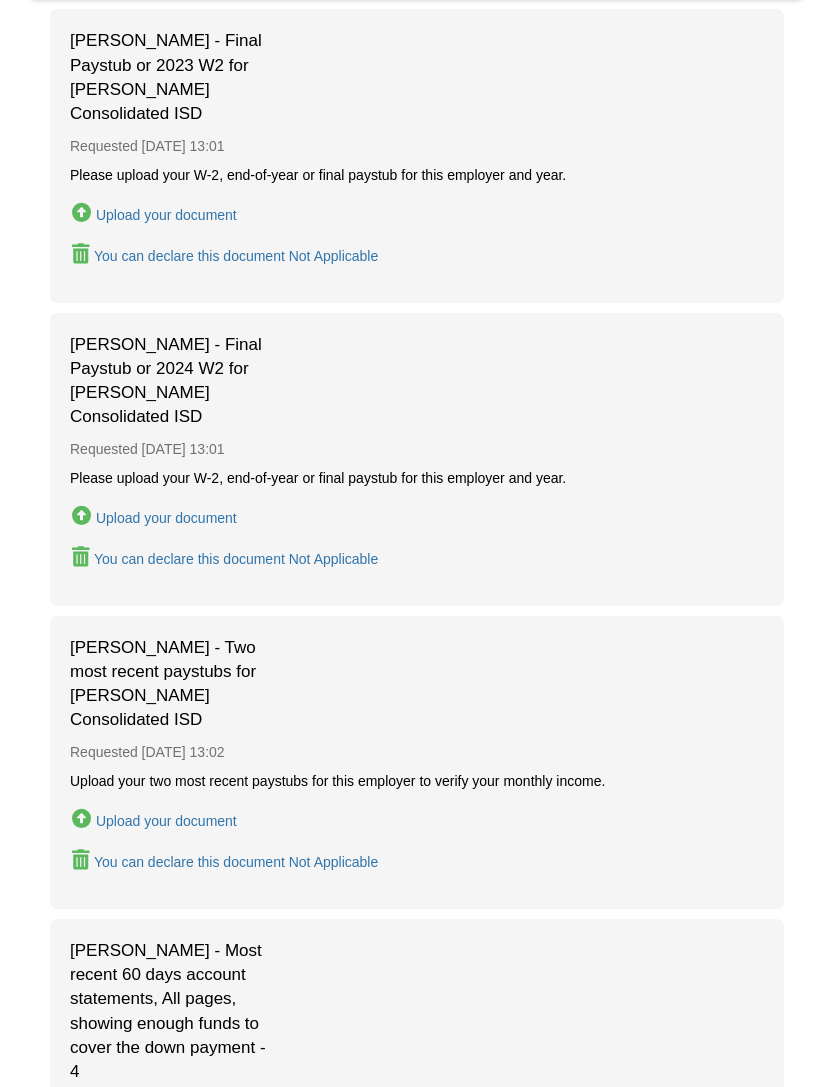 click on "Upload your document" at bounding box center [166, 821] 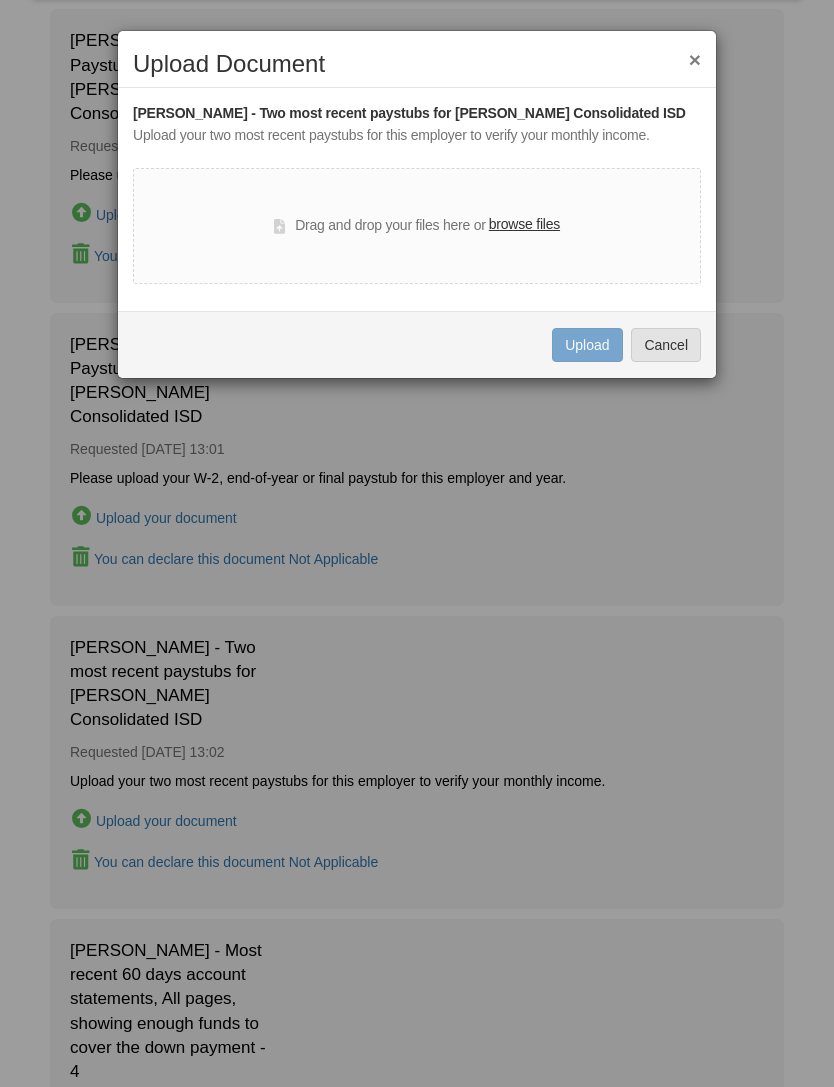 click on "browse files" at bounding box center [524, 225] 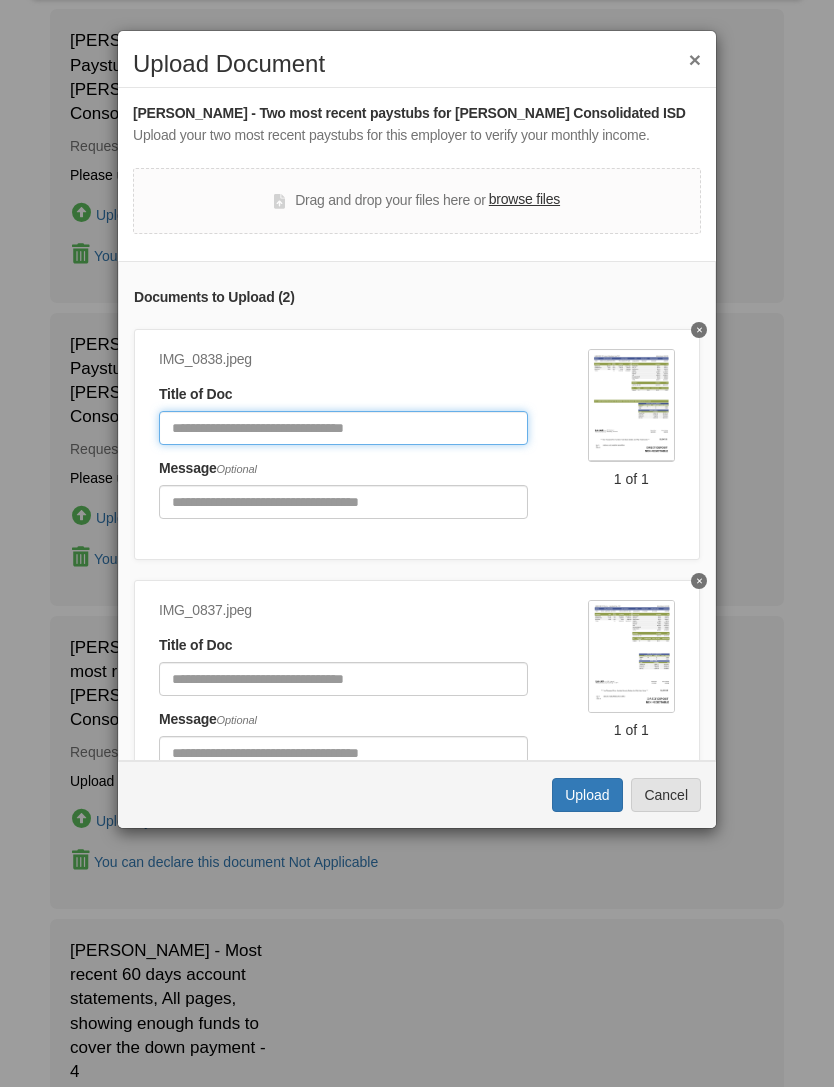 click 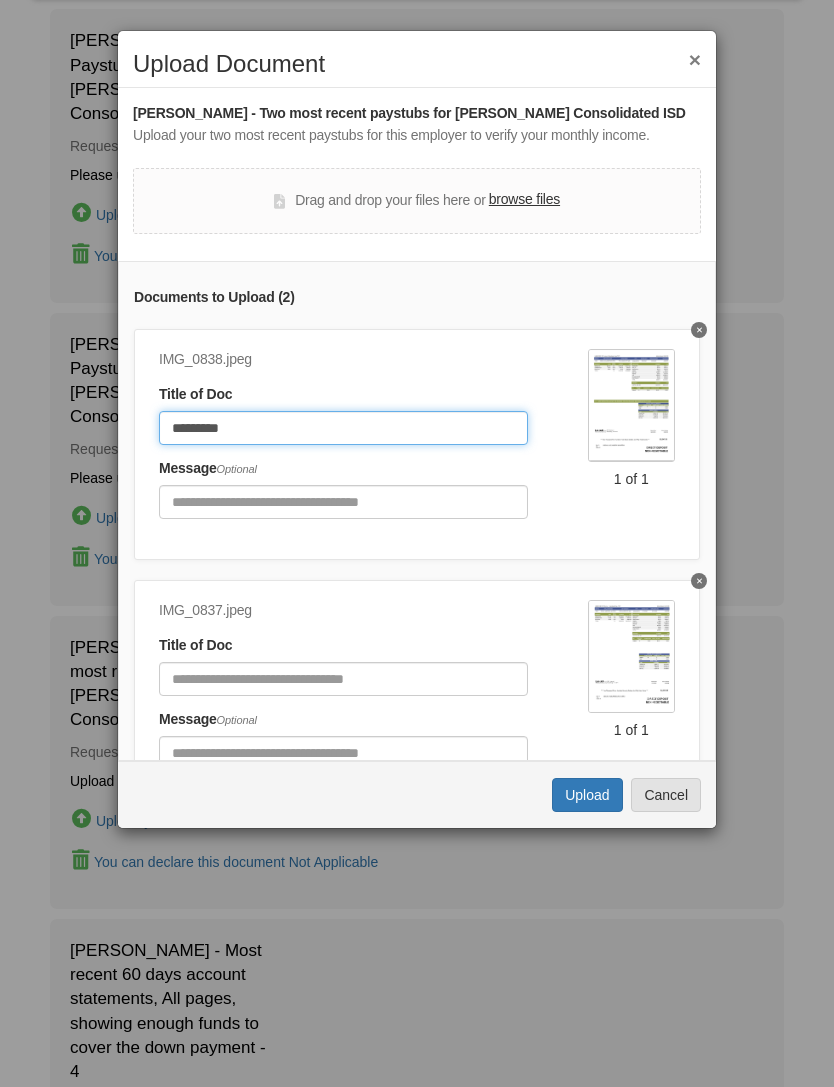 type on "*********" 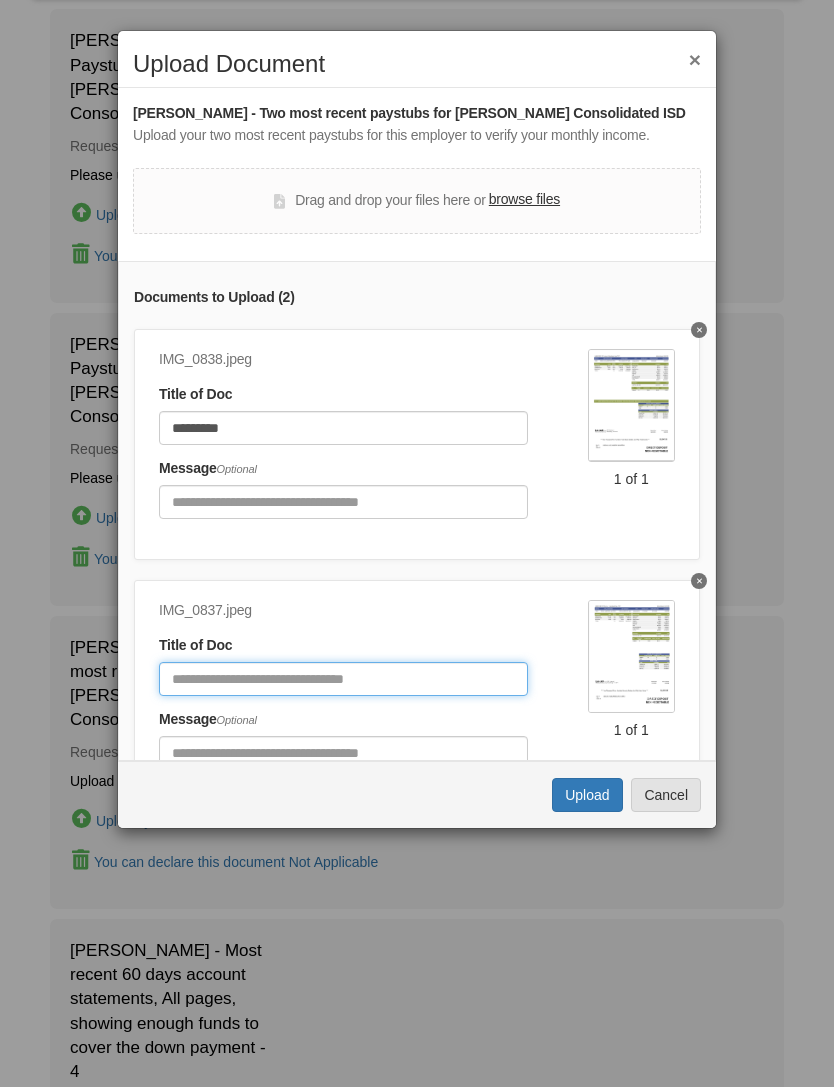 click 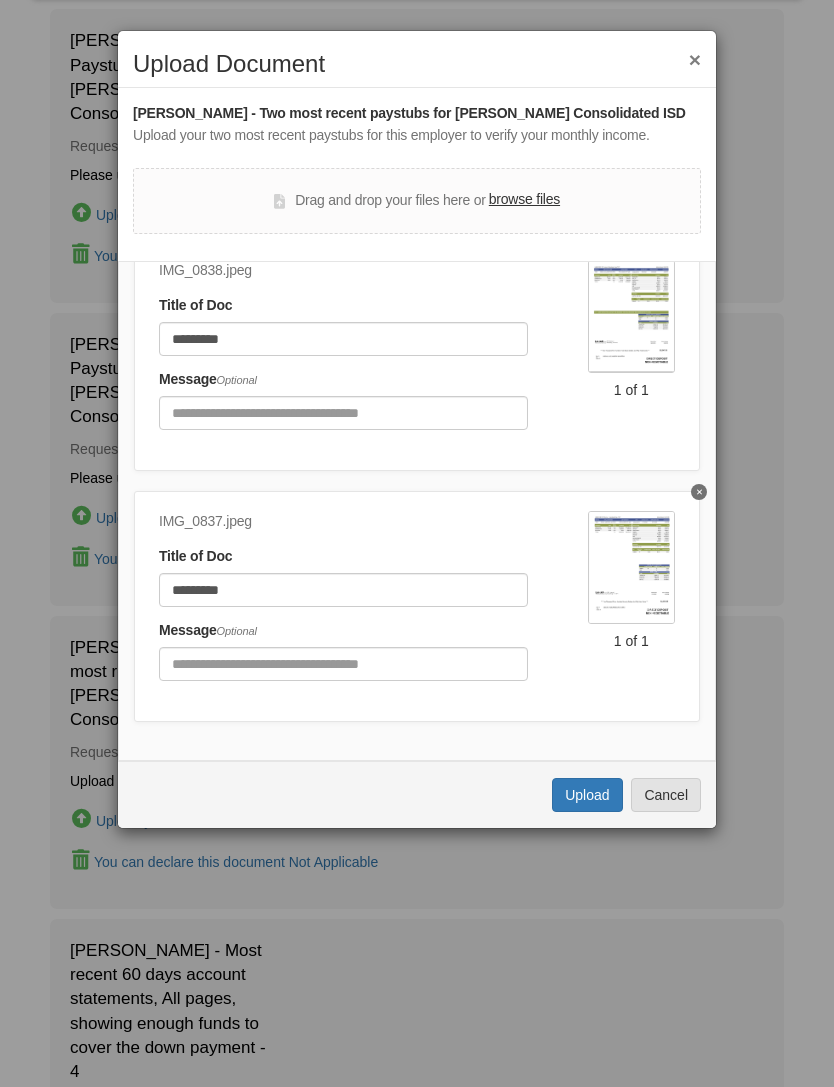 scroll, scrollTop: 89, scrollLeft: 0, axis: vertical 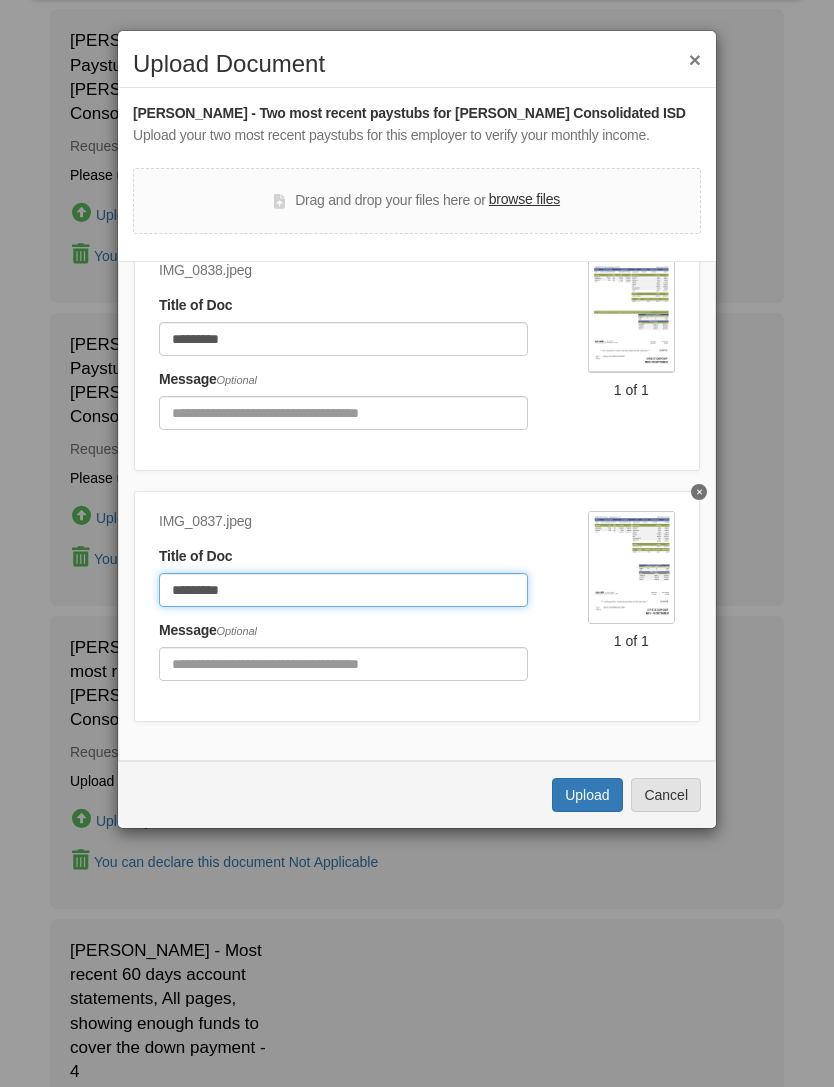 type on "*********" 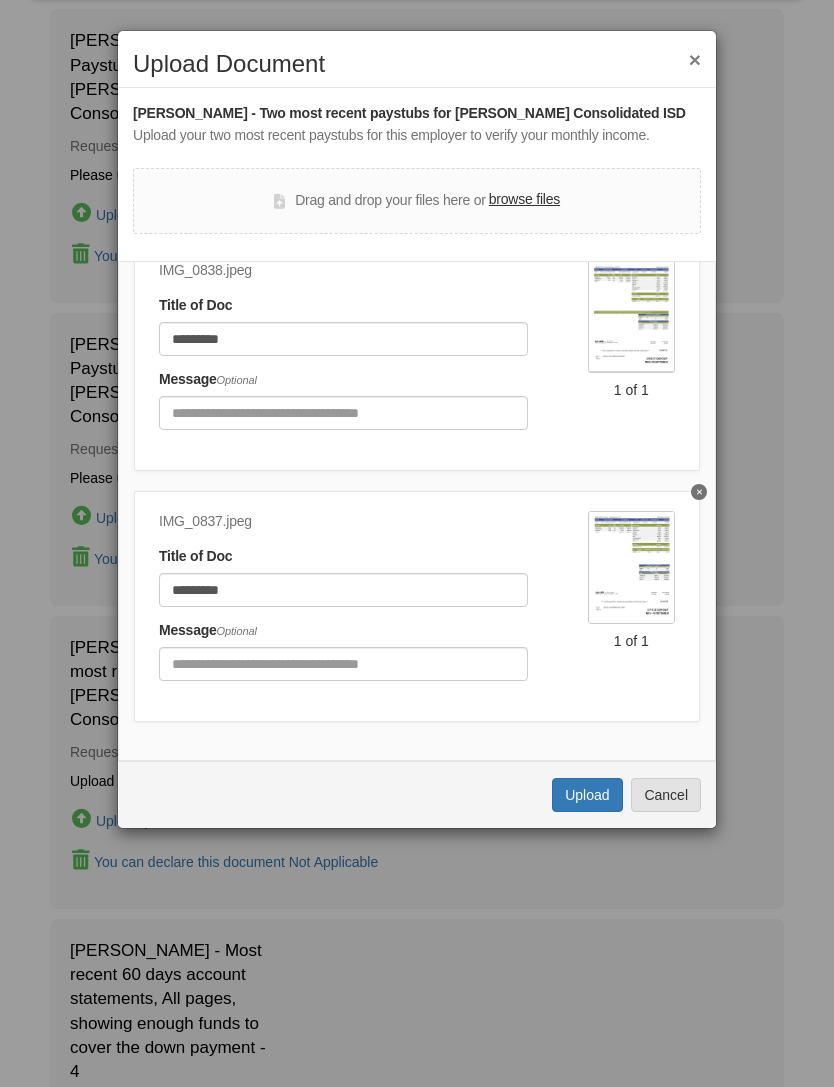 click on "Upload" at bounding box center [587, 795] 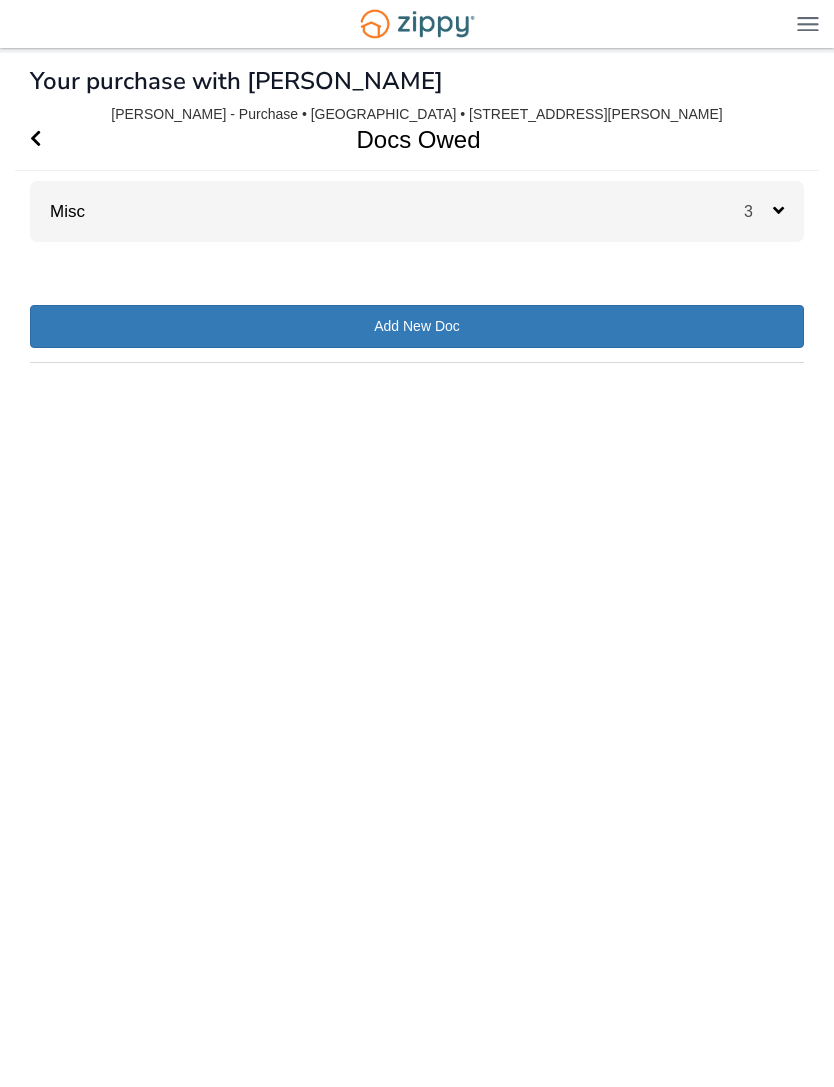scroll, scrollTop: 0, scrollLeft: 0, axis: both 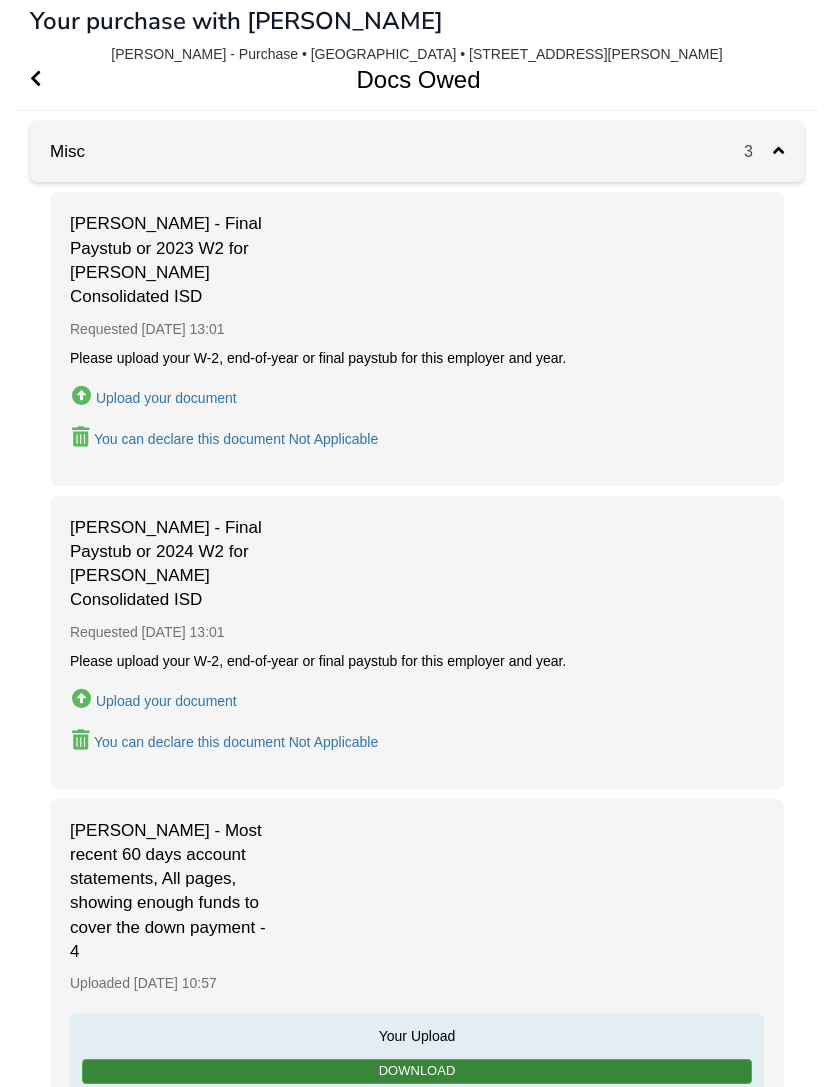 click on "Abigail Navarro - Final Paystub or 2024 W2 for  Lamar Consolidated ISD
Requested July 08 13:01
Please upload your W-2, end-of-year or final paystub for this employer and year.
Upload your document
You can declare this document Not Applicable" at bounding box center (417, 642) 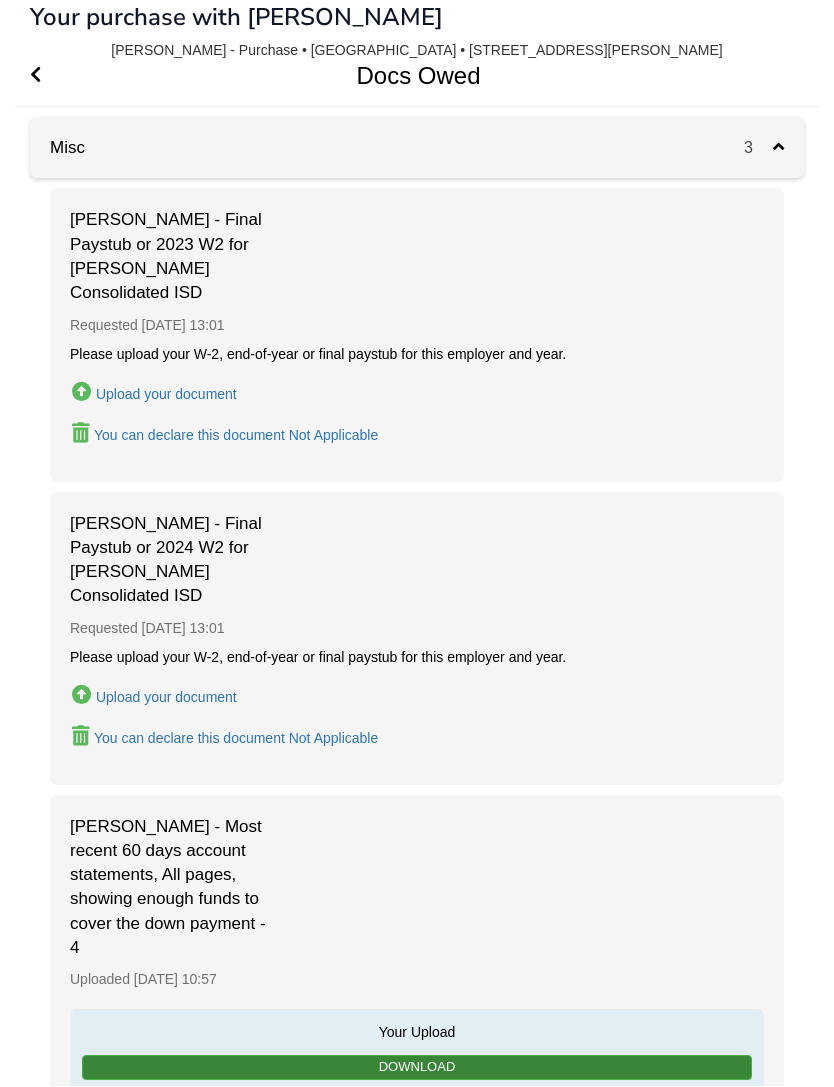click on "Upload your document" at bounding box center [166, 698] 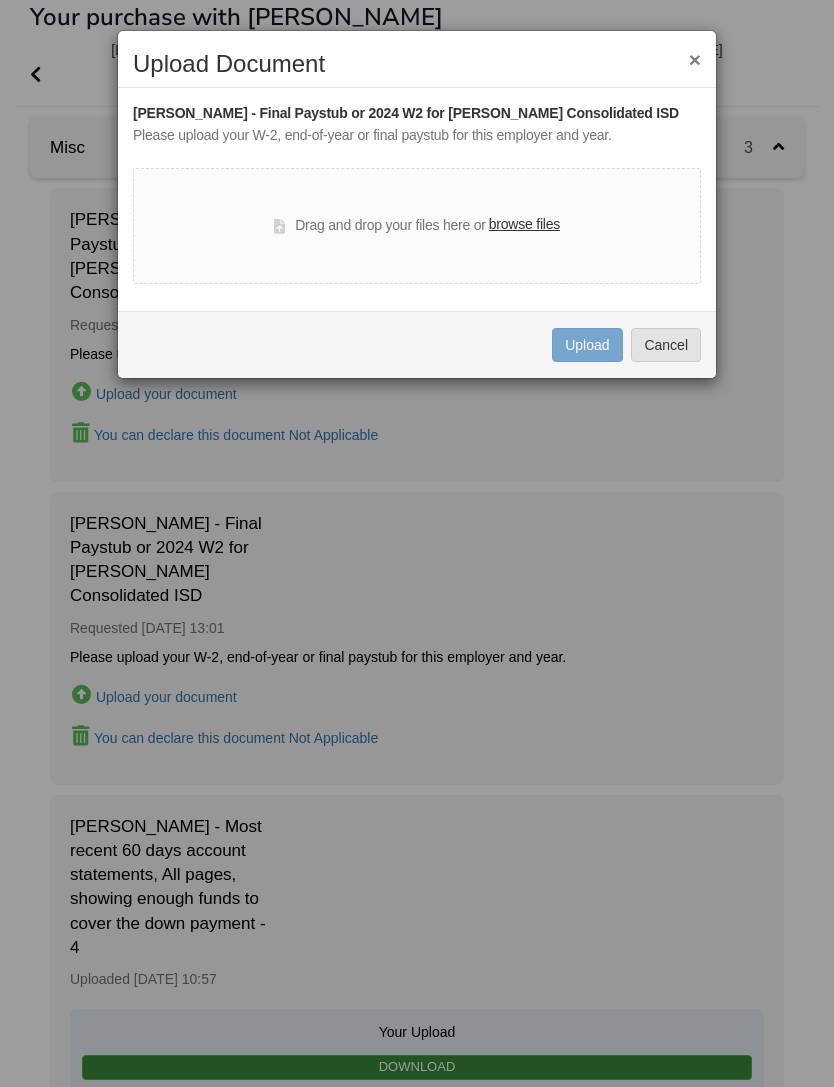 click on "browse files" at bounding box center (524, 225) 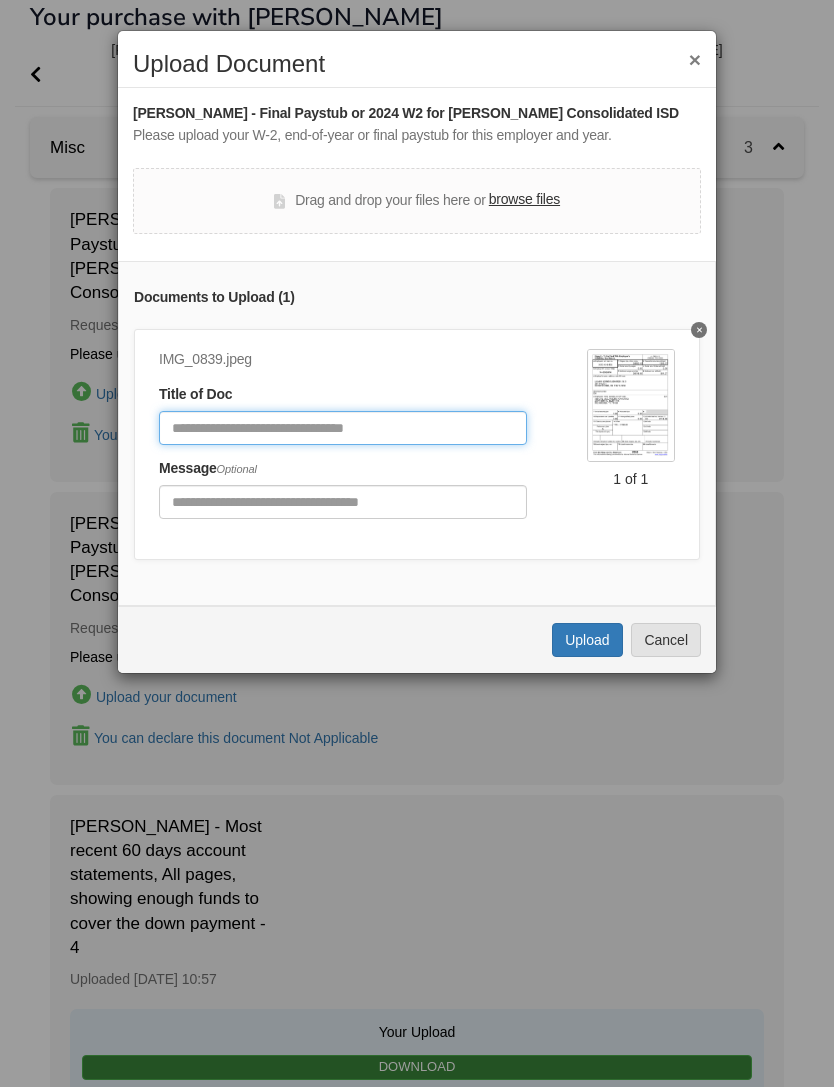 click 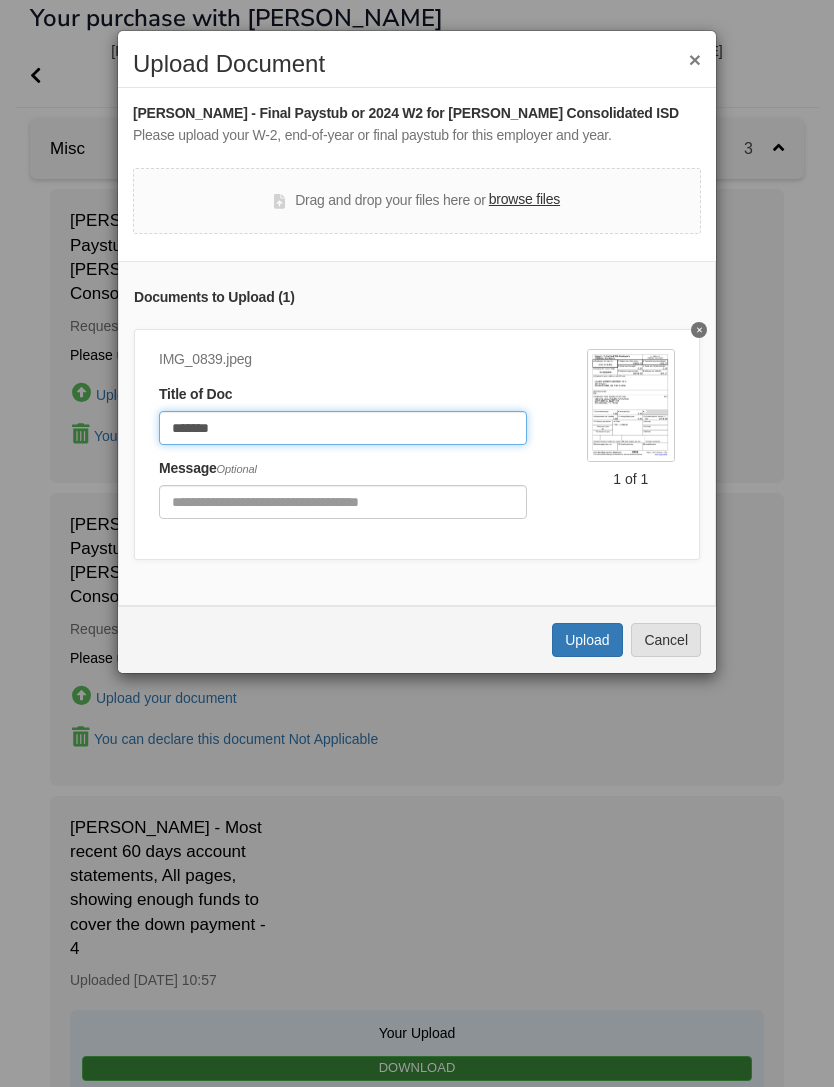 type on "*******" 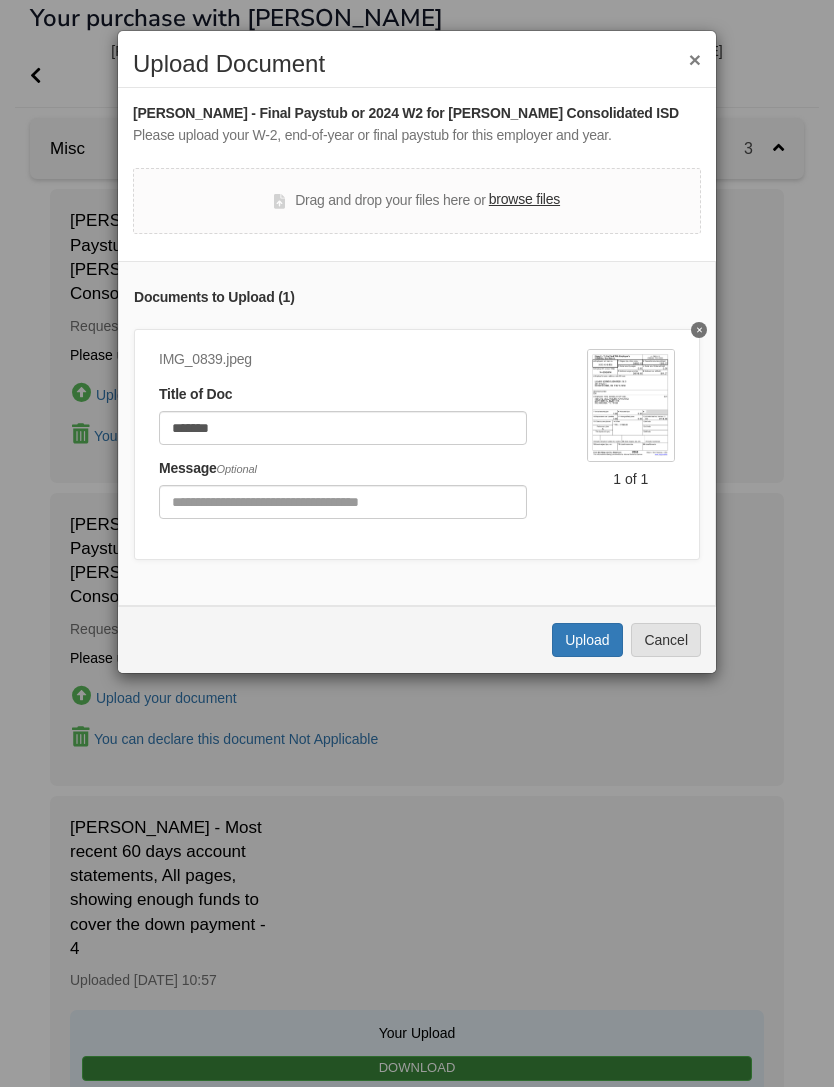click on "Upload" at bounding box center [587, 640] 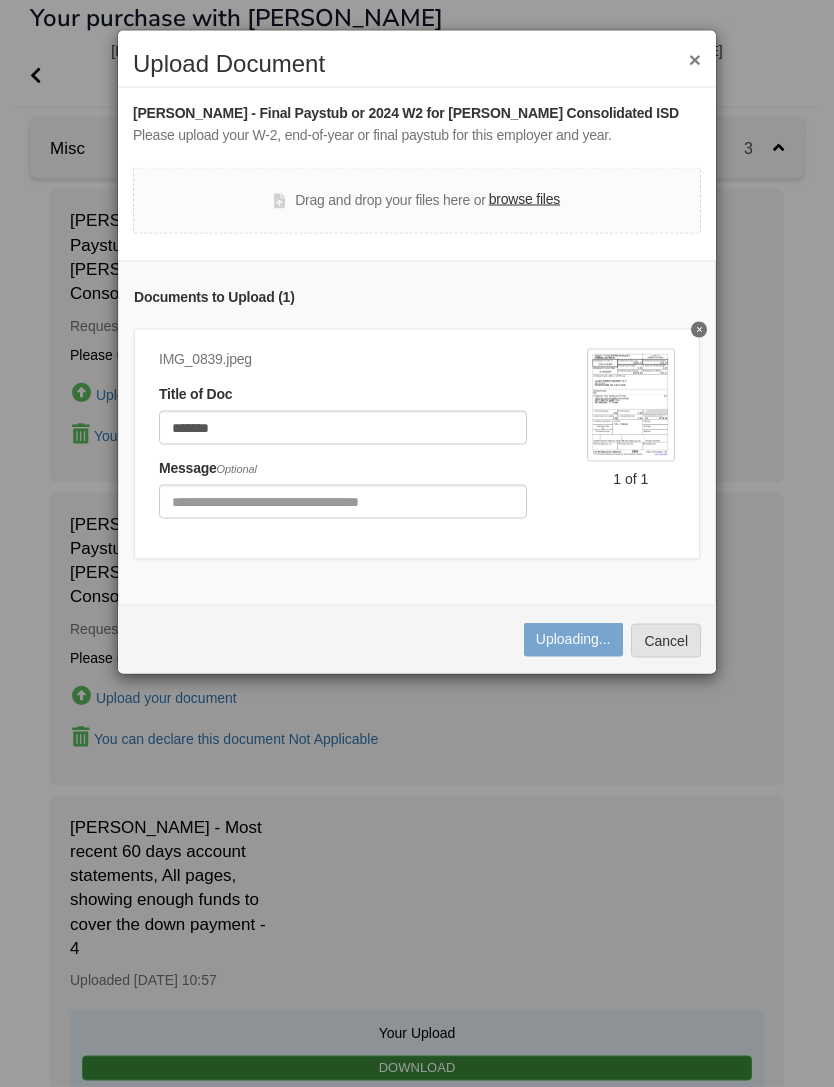scroll, scrollTop: 64, scrollLeft: 0, axis: vertical 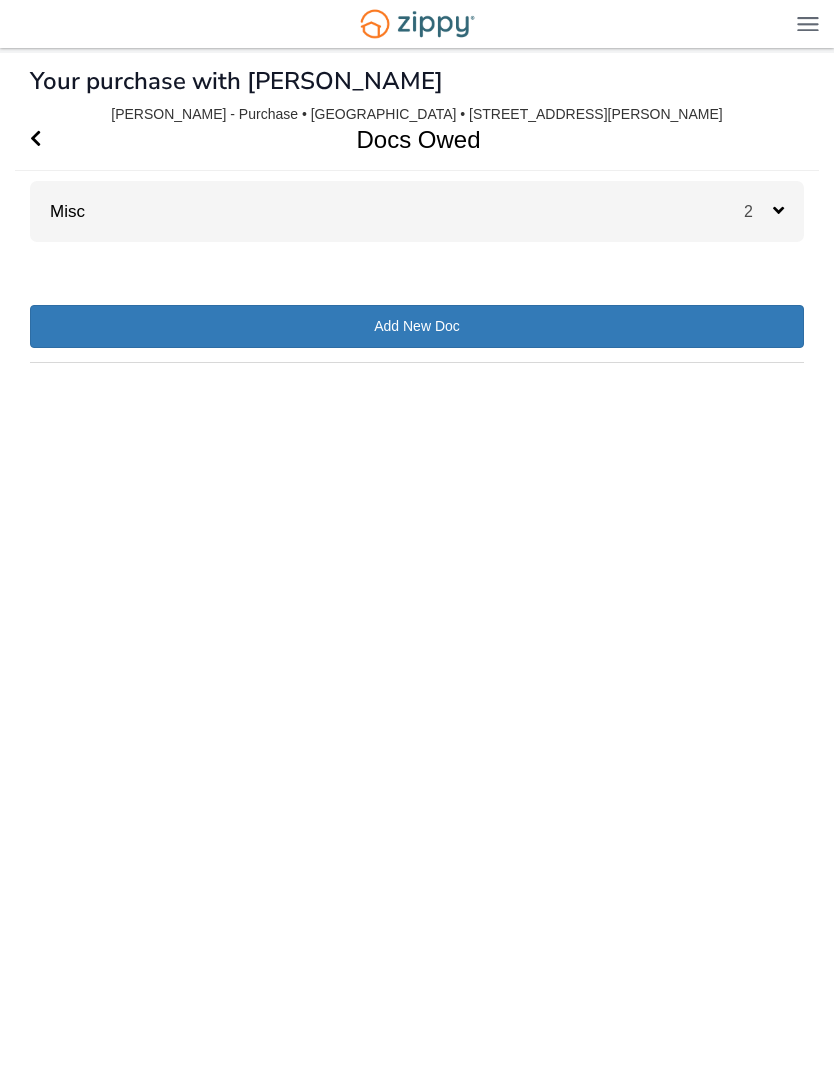 click on "Misc
2" at bounding box center (417, 211) 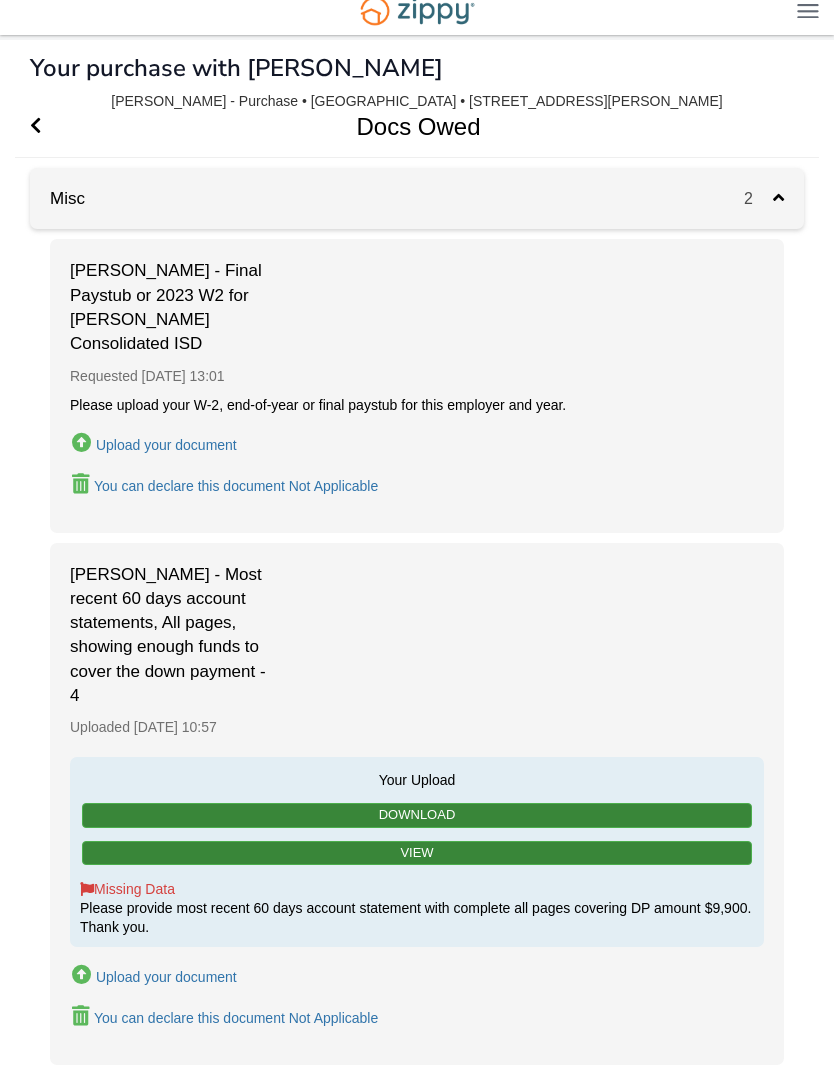 scroll, scrollTop: 0, scrollLeft: 0, axis: both 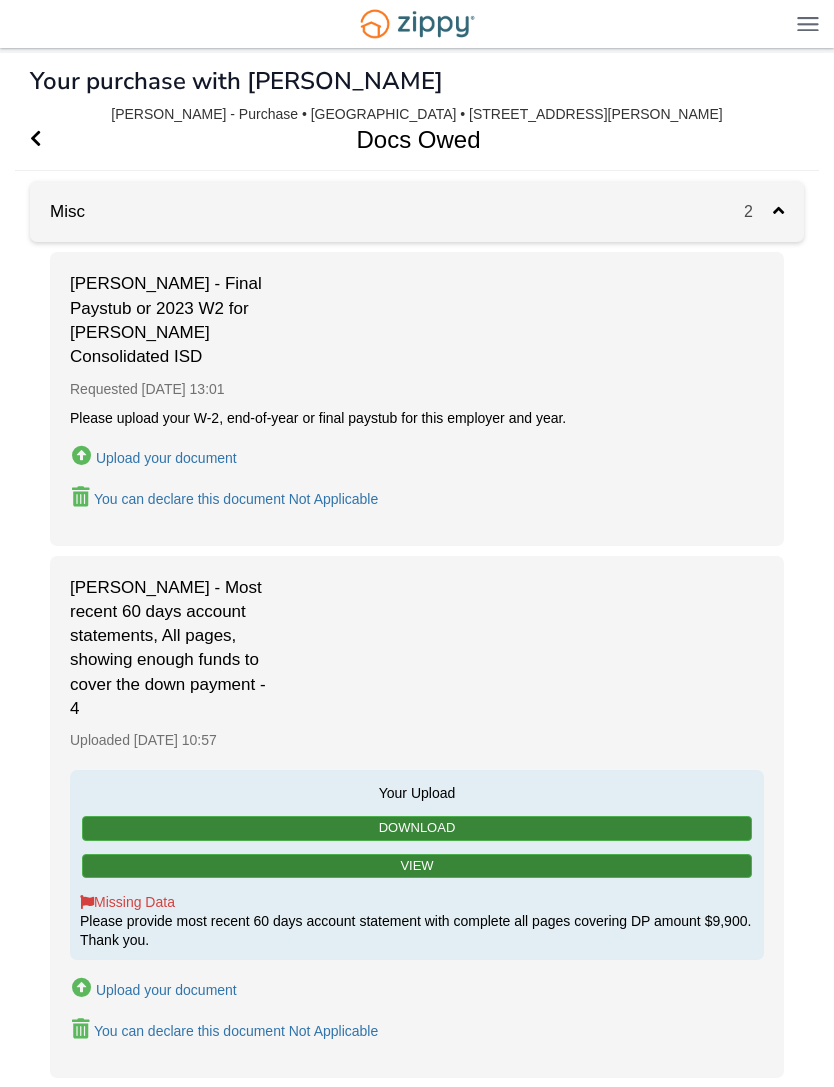 click on "Upload your document" at bounding box center (166, 458) 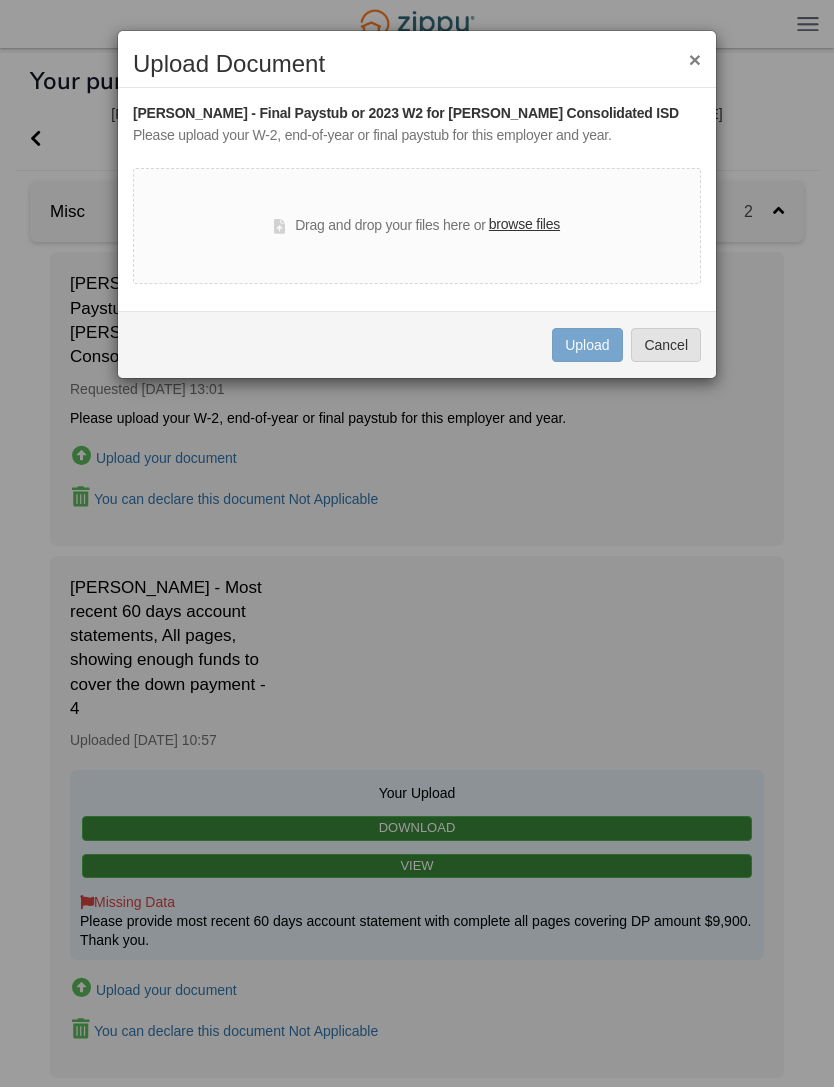 click on "browse files" at bounding box center [524, 225] 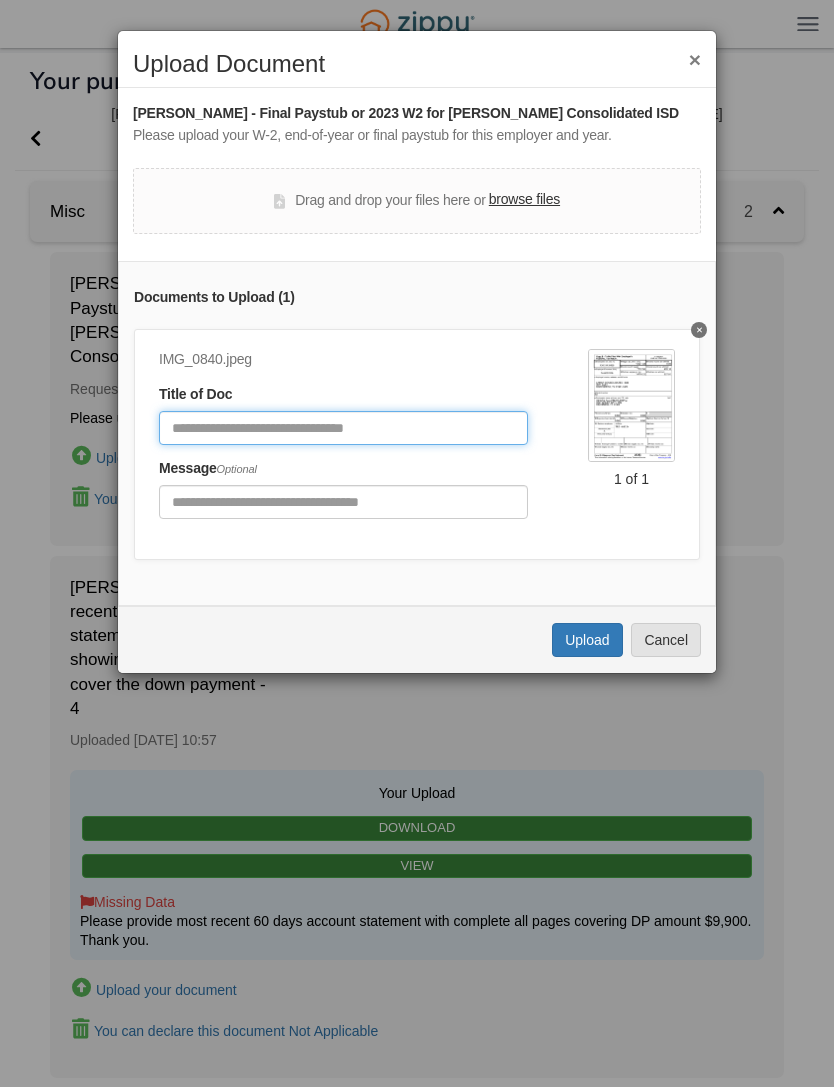 click 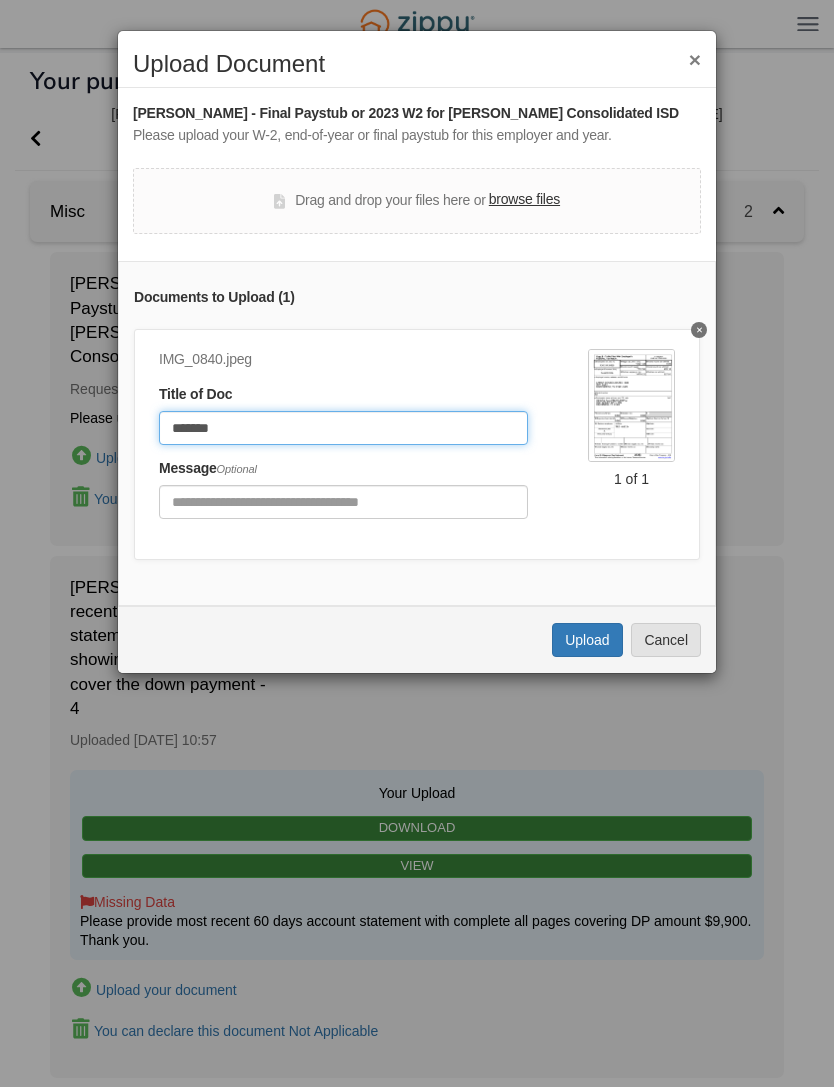 type on "*******" 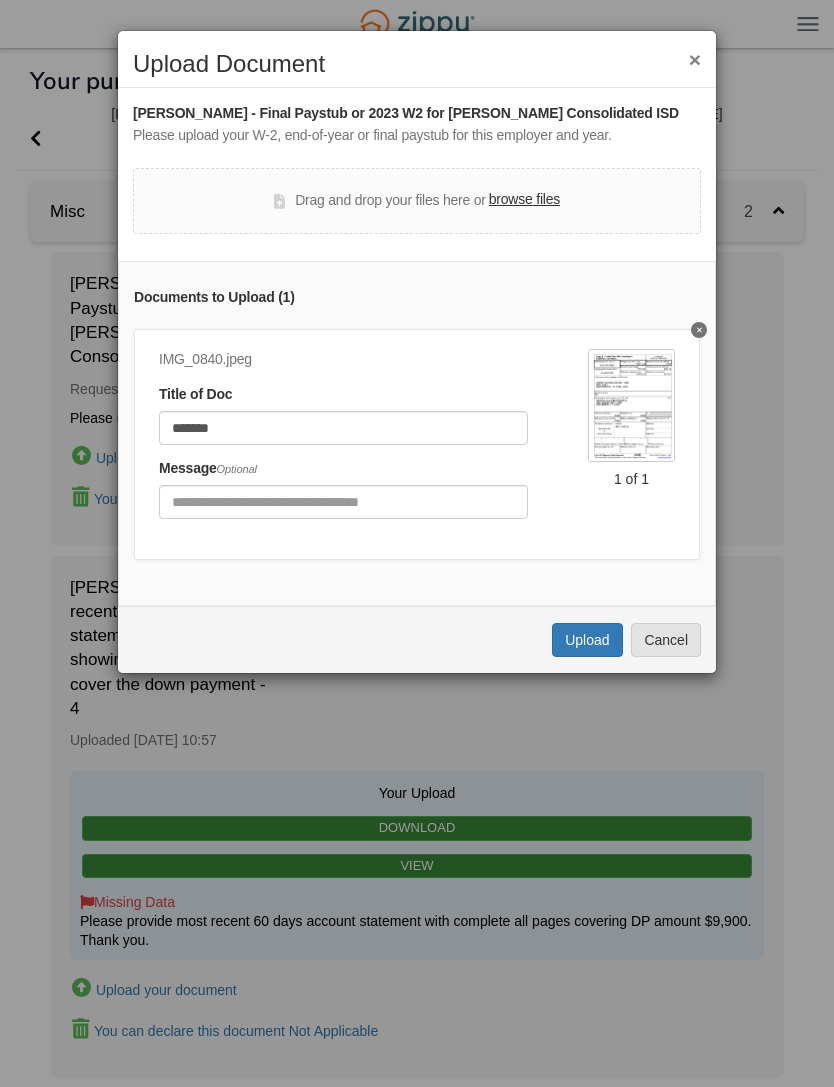 click on "Upload" at bounding box center [587, 640] 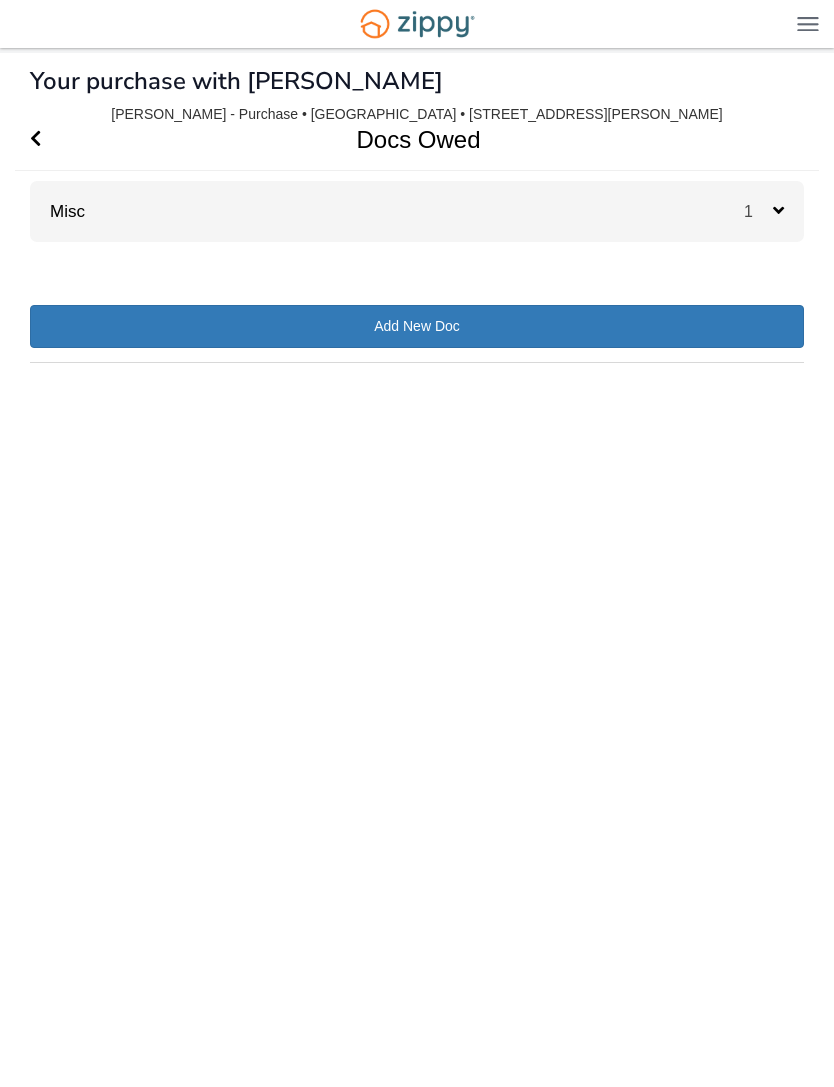 scroll, scrollTop: 0, scrollLeft: 0, axis: both 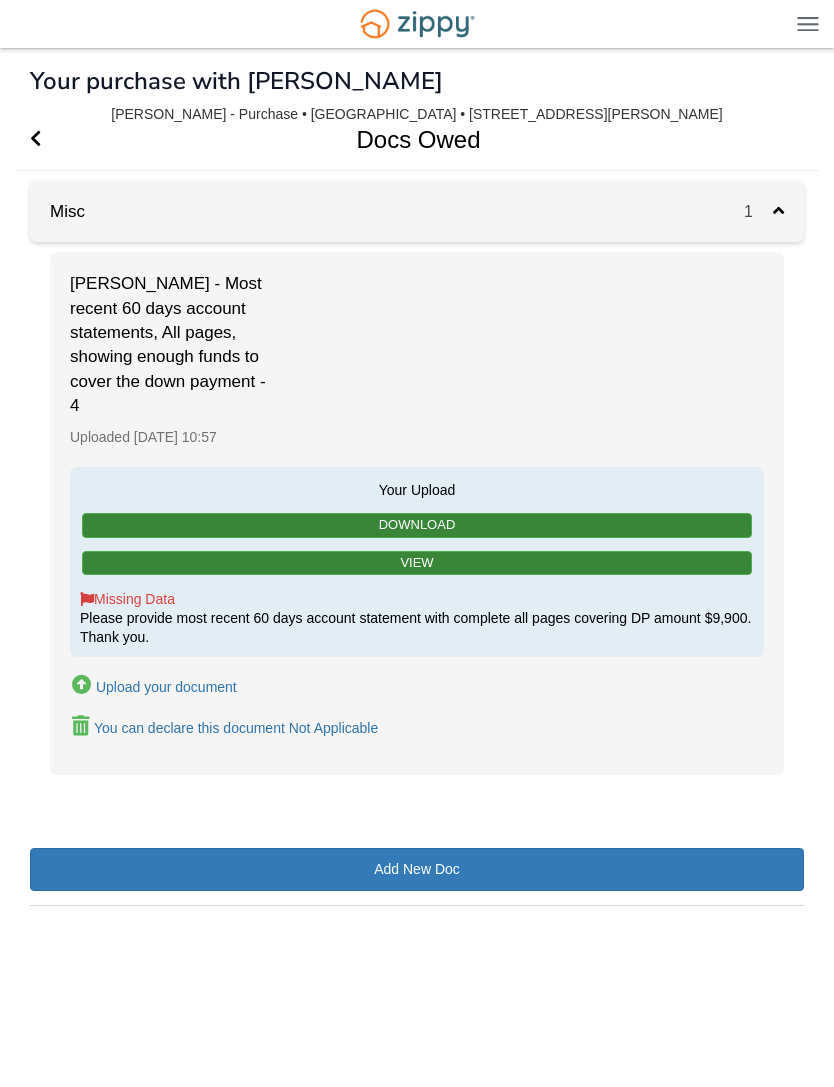 click on "Docs Owed" at bounding box center (405, 139) 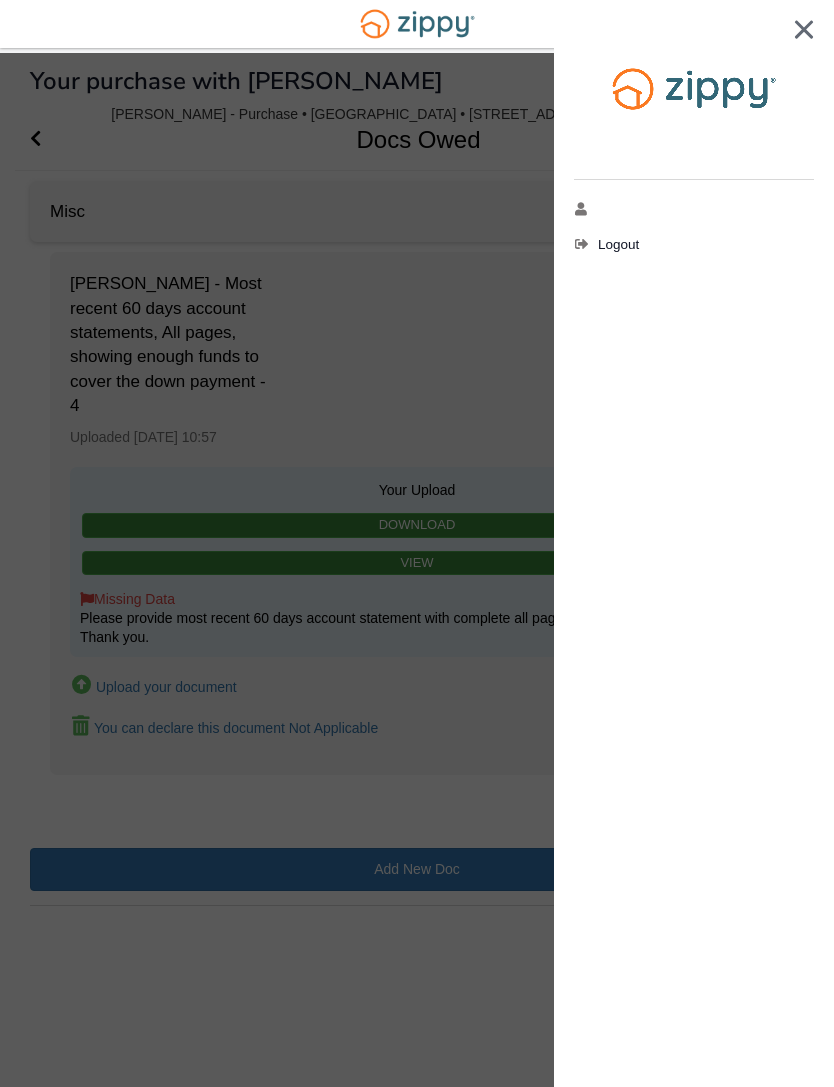 click on "Logout" at bounding box center (618, 244) 